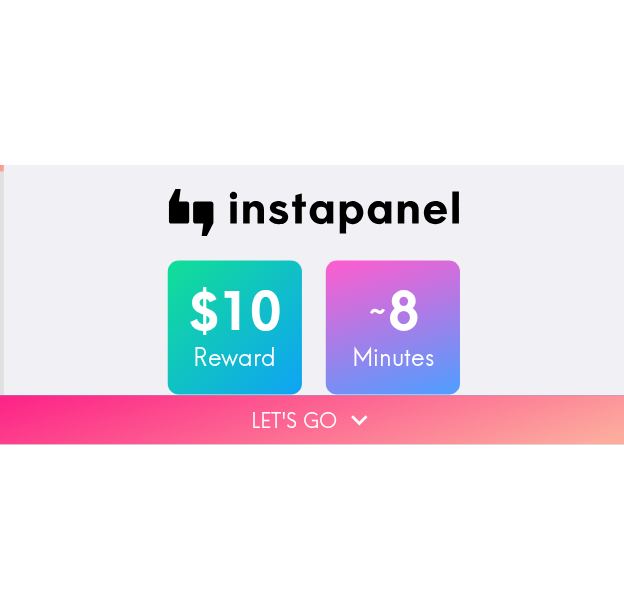 scroll, scrollTop: 0, scrollLeft: 0, axis: both 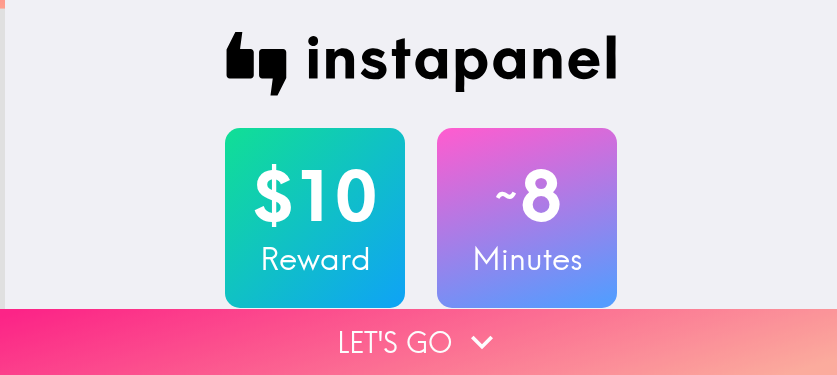 click on "Let's go" at bounding box center (418, 342) 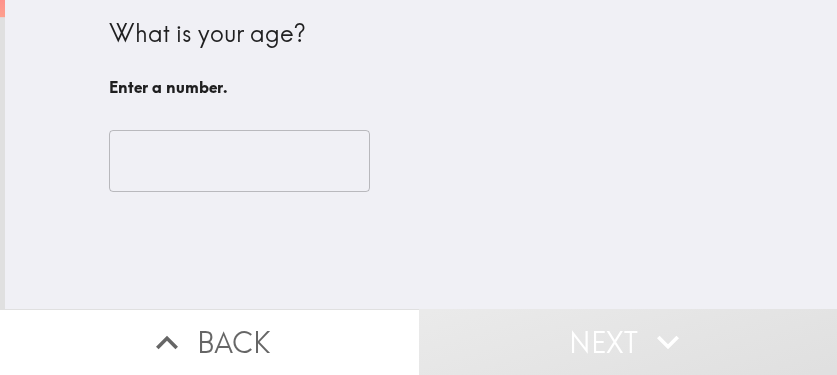 type 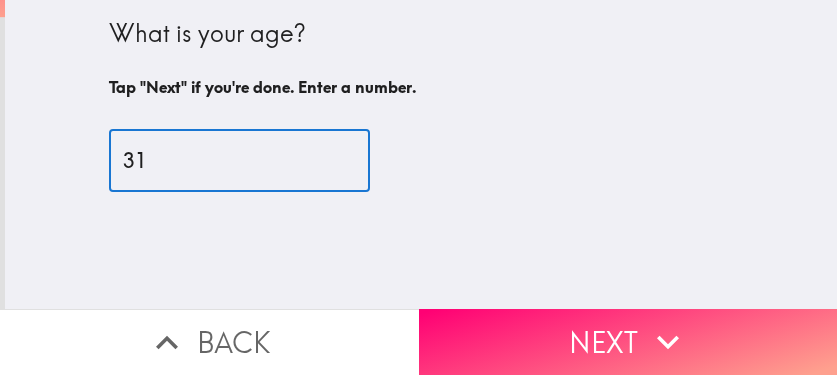 type on "31" 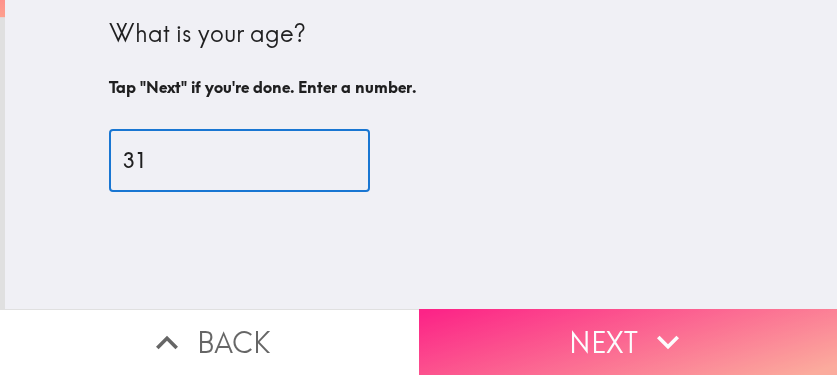 click on "Next" at bounding box center (628, 342) 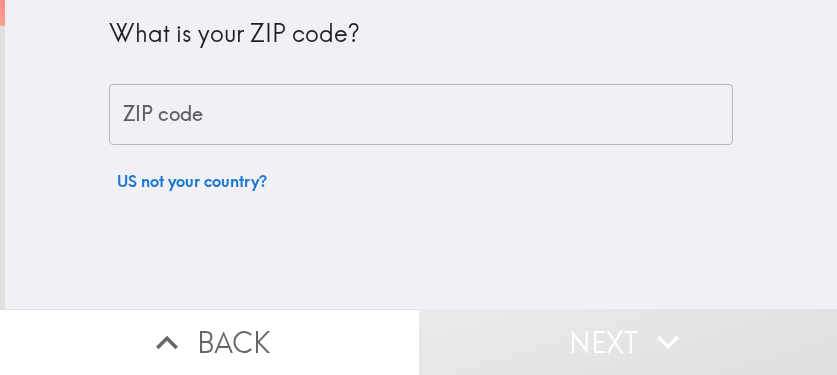 click on "ZIP code" at bounding box center (421, 115) 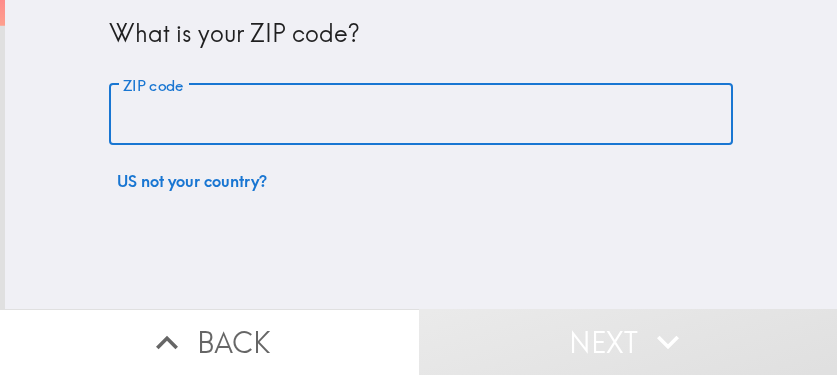 paste on "32803" 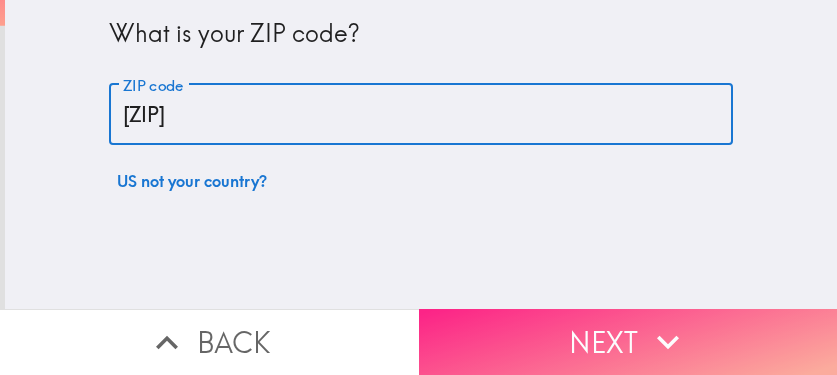 type on "32803" 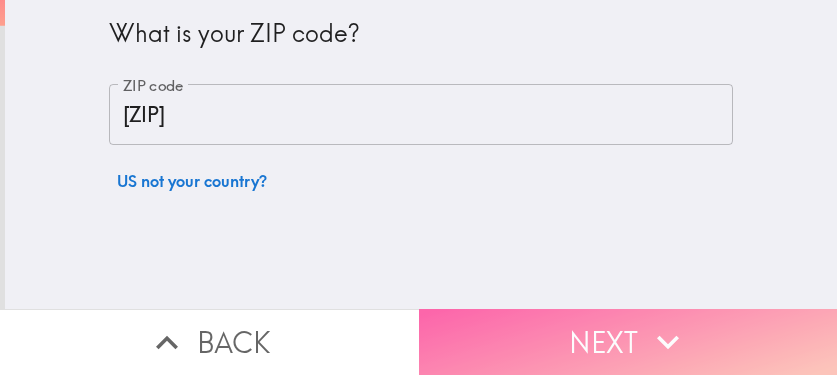 click on "Next" at bounding box center (628, 342) 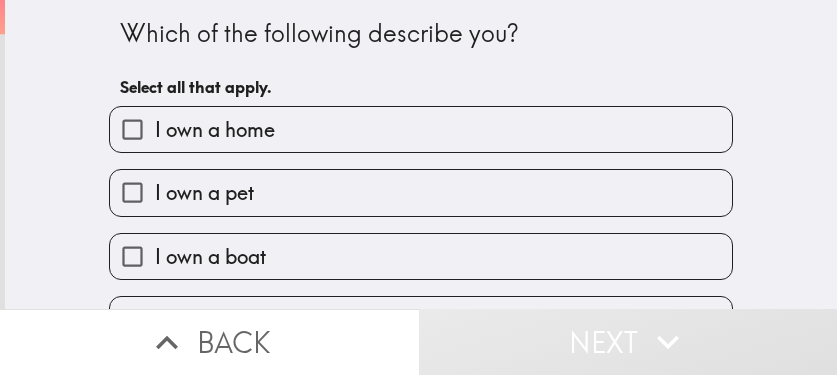 drag, startPoint x: 641, startPoint y: 48, endPoint x: 544, endPoint y: 63, distance: 98.15294 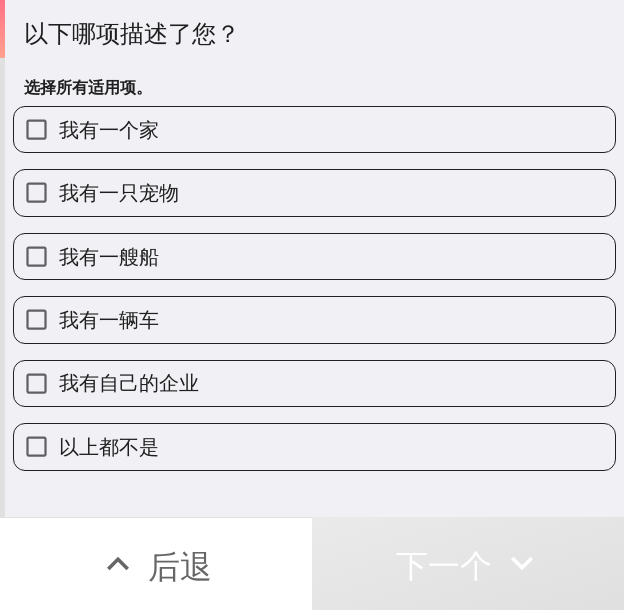 drag, startPoint x: 245, startPoint y: 138, endPoint x: 249, endPoint y: 170, distance: 32.24903 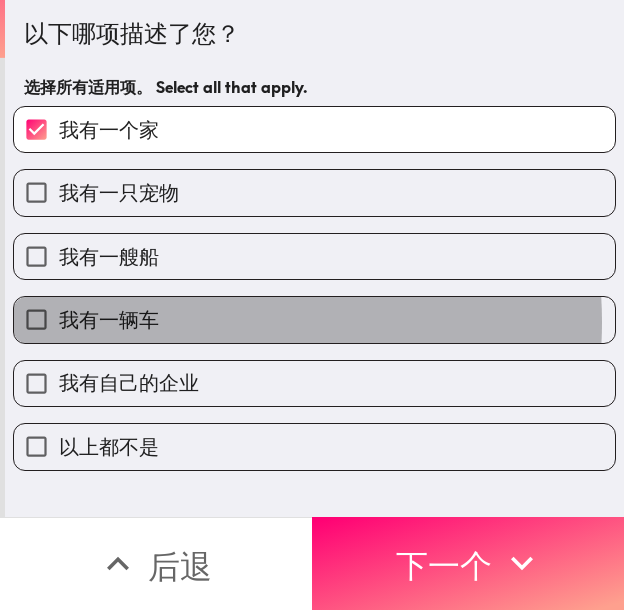 click on "我有一辆车" at bounding box center (314, 319) 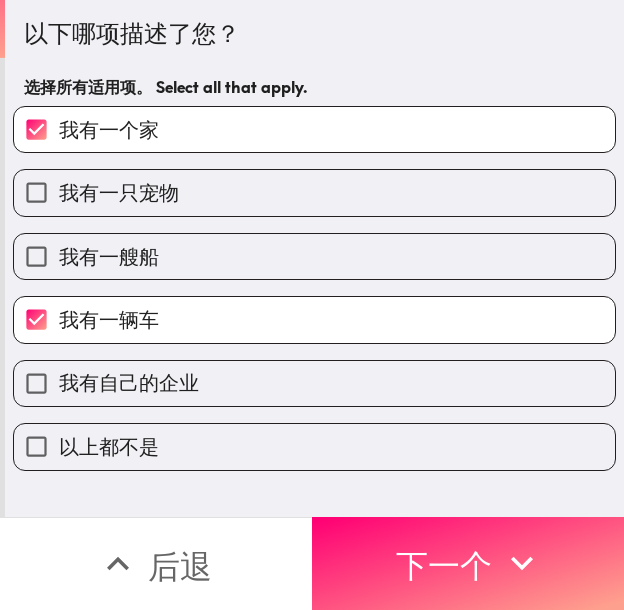 click on "我有自己的企业" at bounding box center [314, 383] 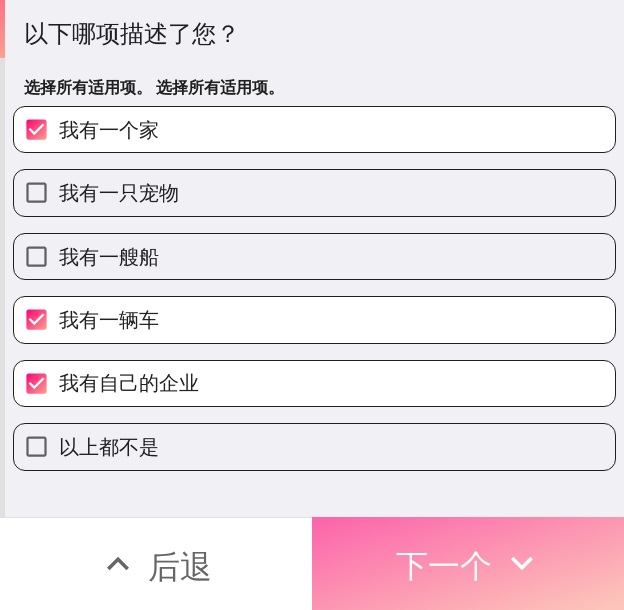 click on "下一个" at bounding box center (444, 566) 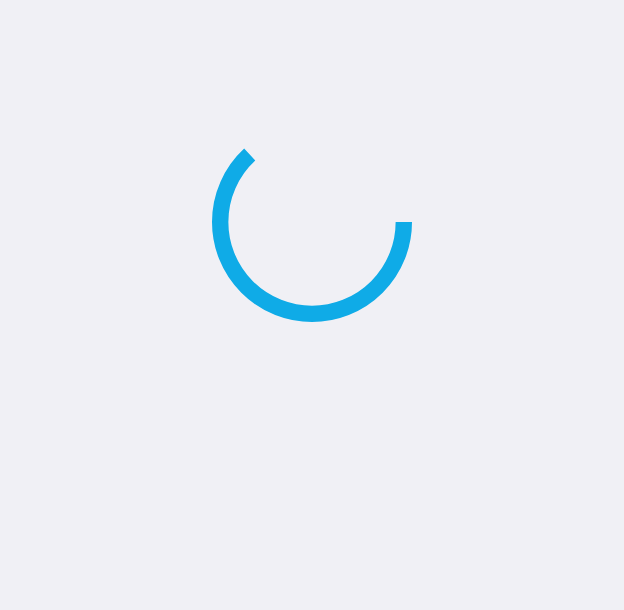 scroll, scrollTop: 0, scrollLeft: 0, axis: both 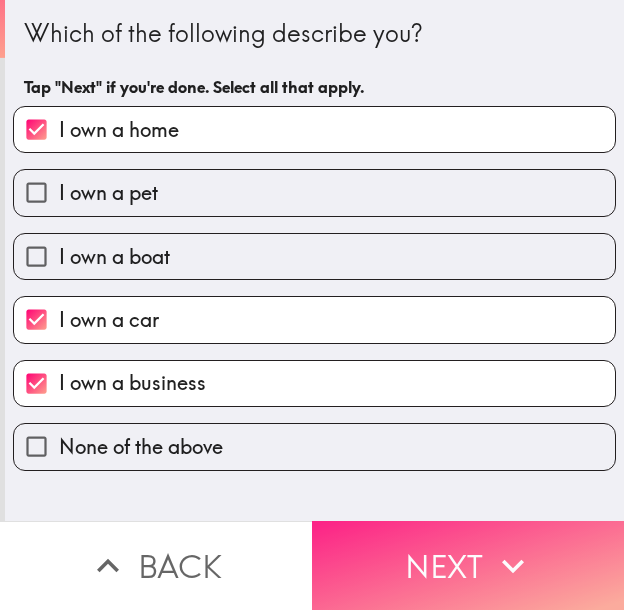click 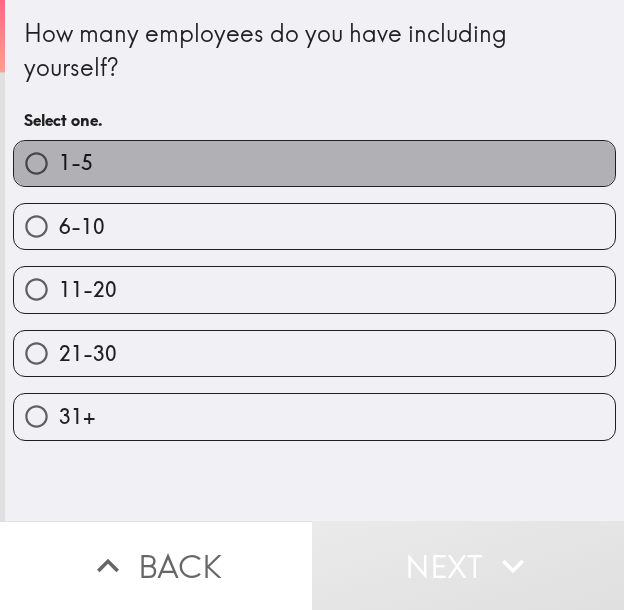 click on "1-5" at bounding box center (314, 163) 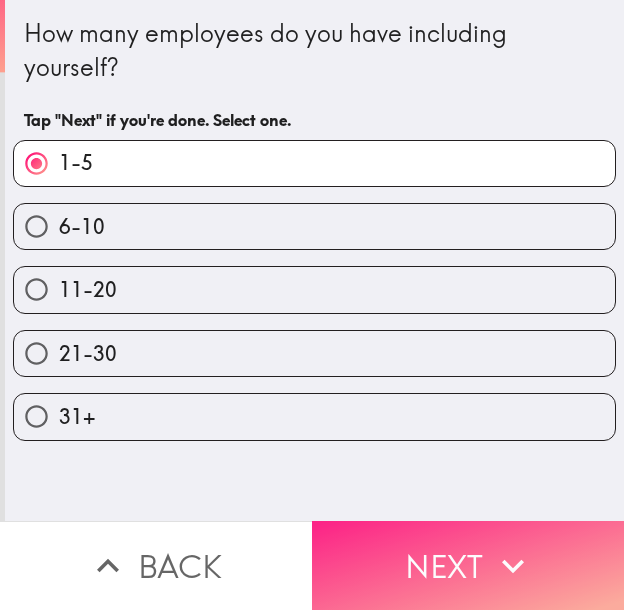 click 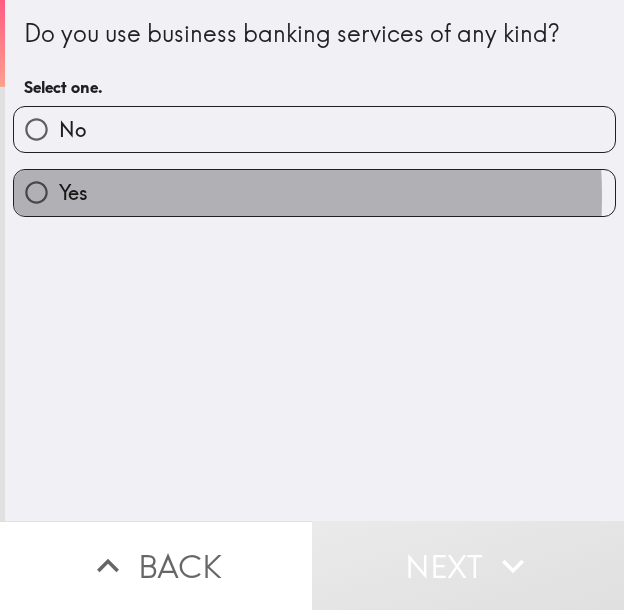 click on "Yes" at bounding box center [314, 192] 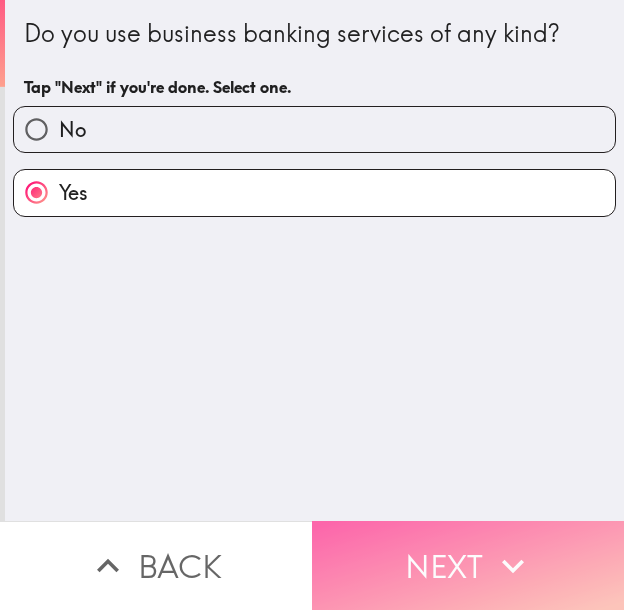 click 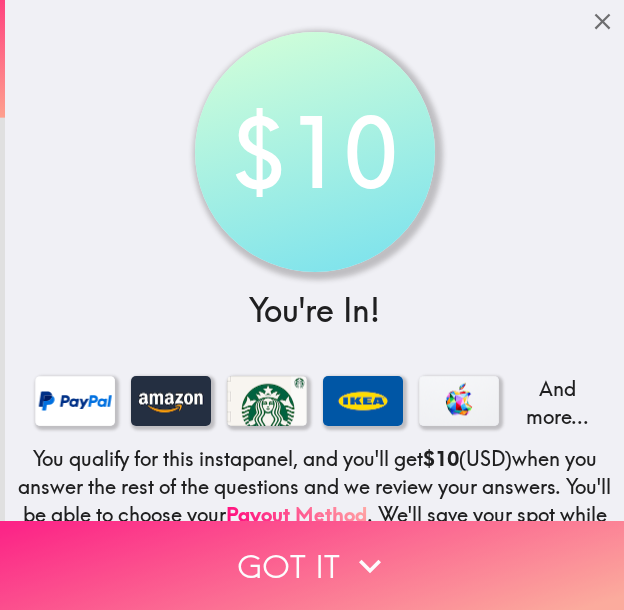 click on "Got it" at bounding box center (312, 565) 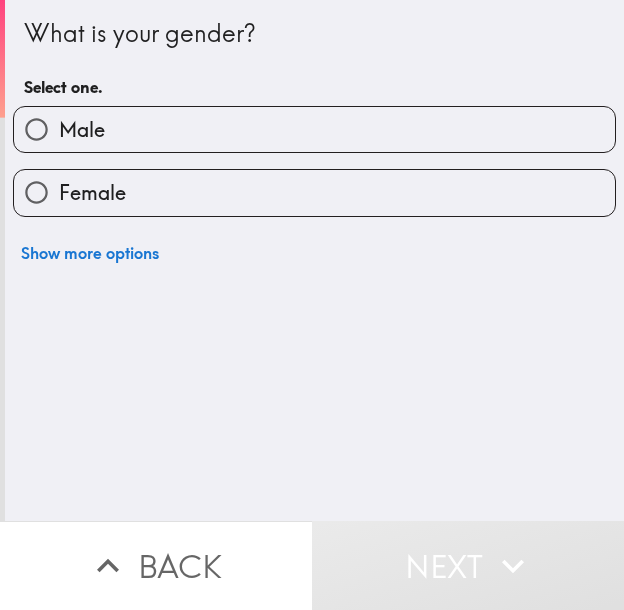 type 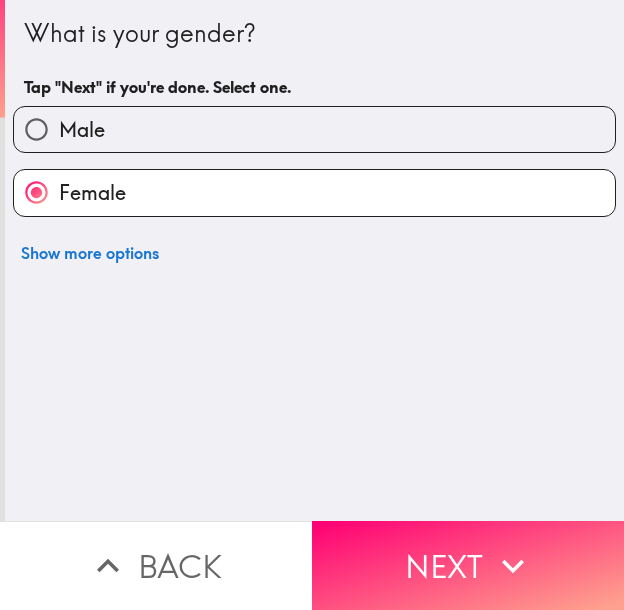 drag, startPoint x: 263, startPoint y: 146, endPoint x: 283, endPoint y: 151, distance: 20.615528 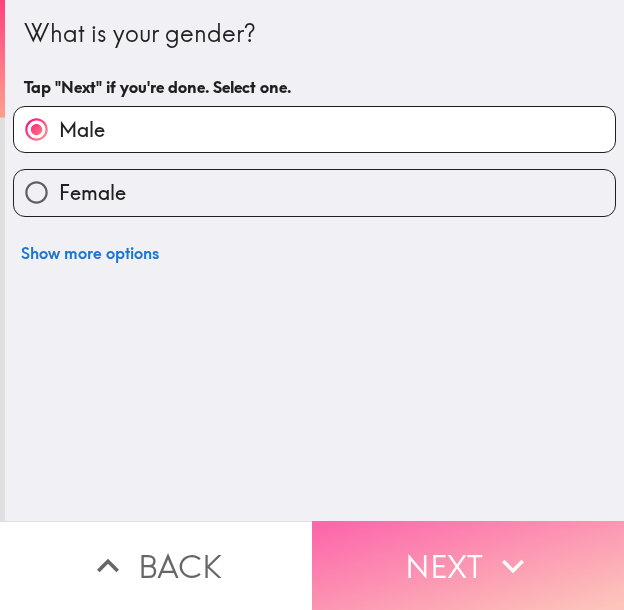 drag, startPoint x: 481, startPoint y: 538, endPoint x: 498, endPoint y: 546, distance: 18.788294 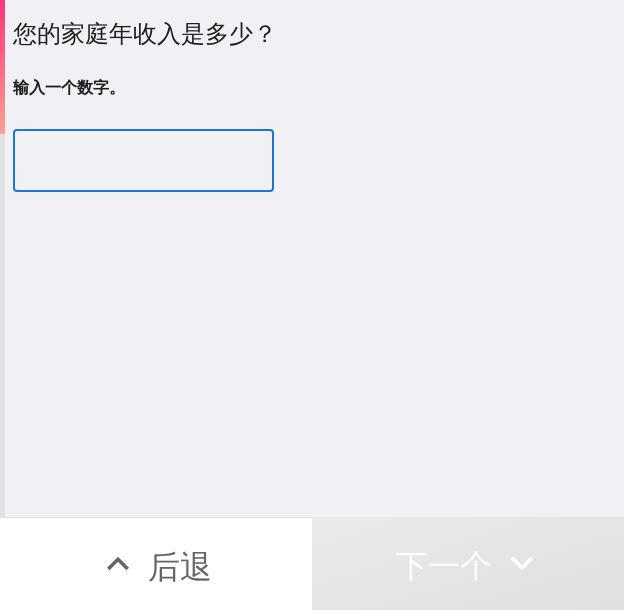 click at bounding box center (143, 161) 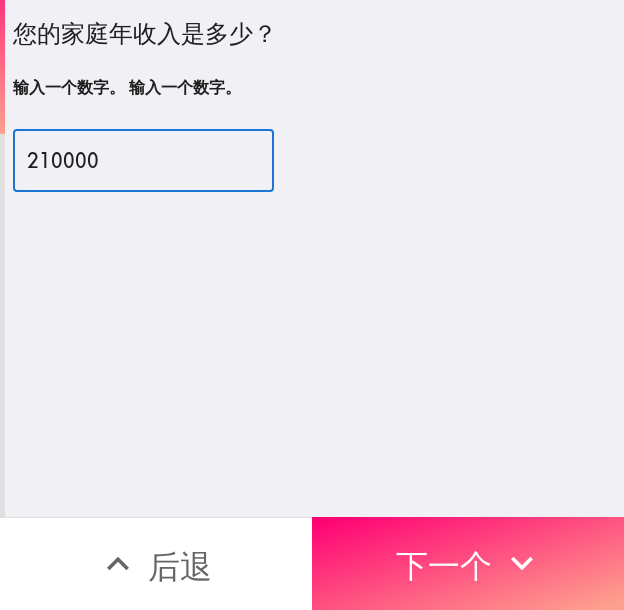 type on "210000" 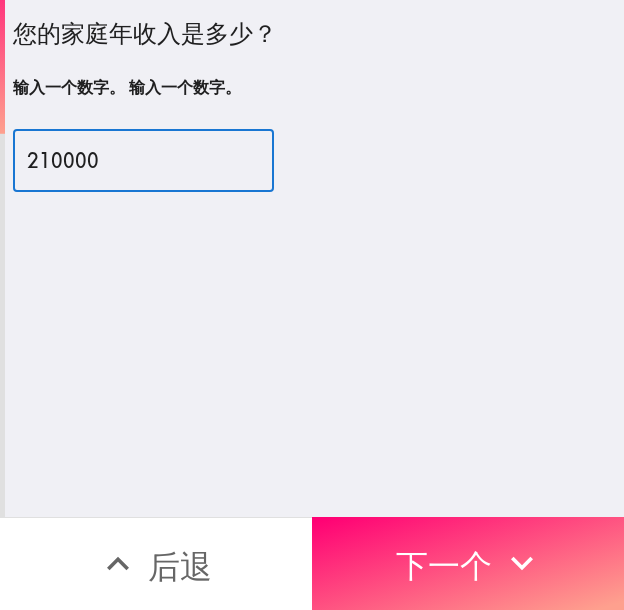 drag, startPoint x: 117, startPoint y: 158, endPoint x: -20, endPoint y: 183, distance: 139.26234 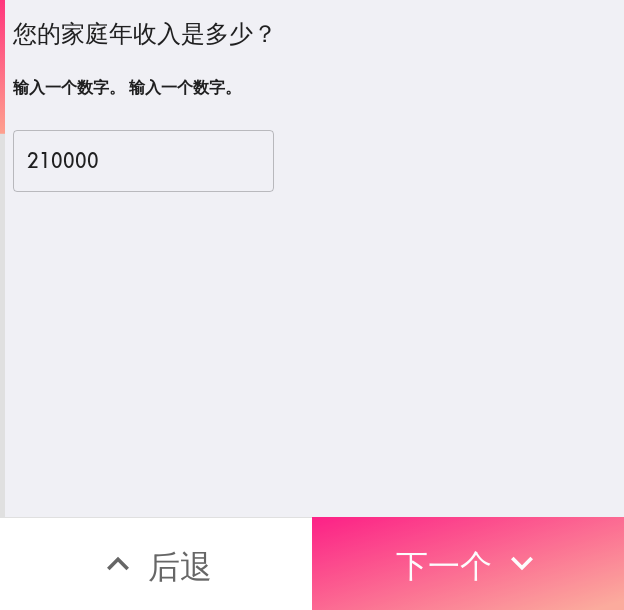 drag, startPoint x: 482, startPoint y: 548, endPoint x: 493, endPoint y: 554, distance: 12.529964 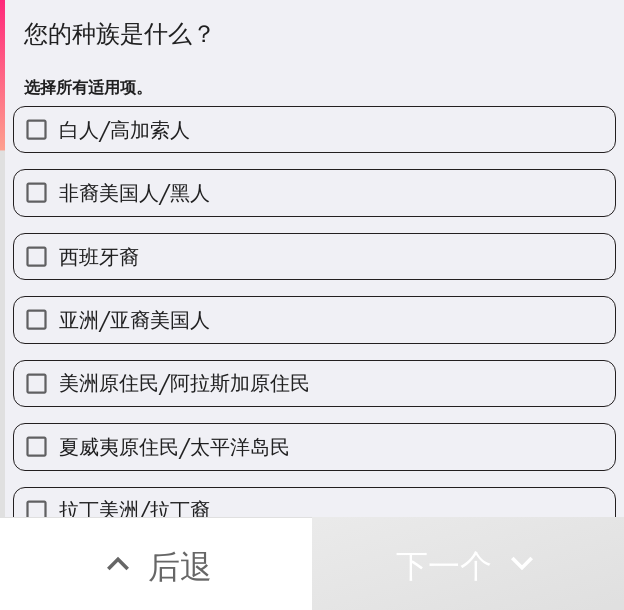 drag, startPoint x: 336, startPoint y: 194, endPoint x: 350, endPoint y: 197, distance: 14.3178215 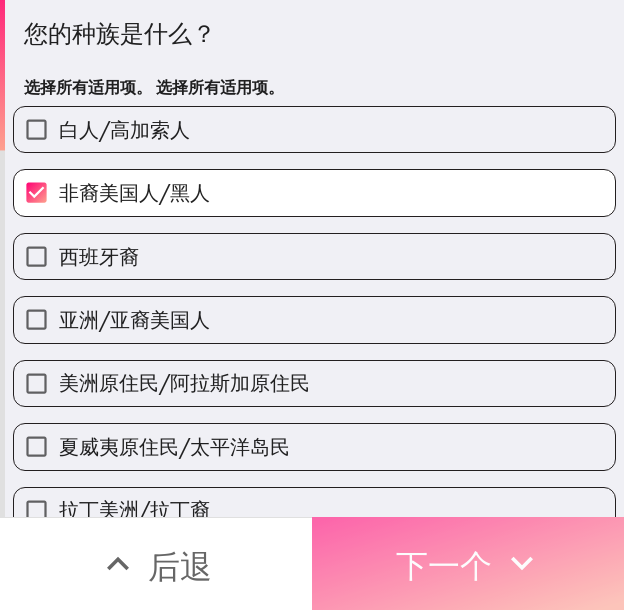 click on "下一个" at bounding box center (444, 566) 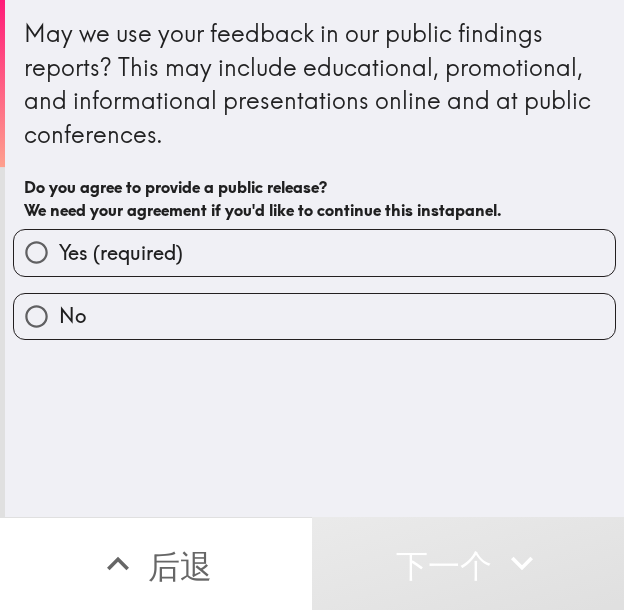 click on "Yes (required)" at bounding box center [314, 252] 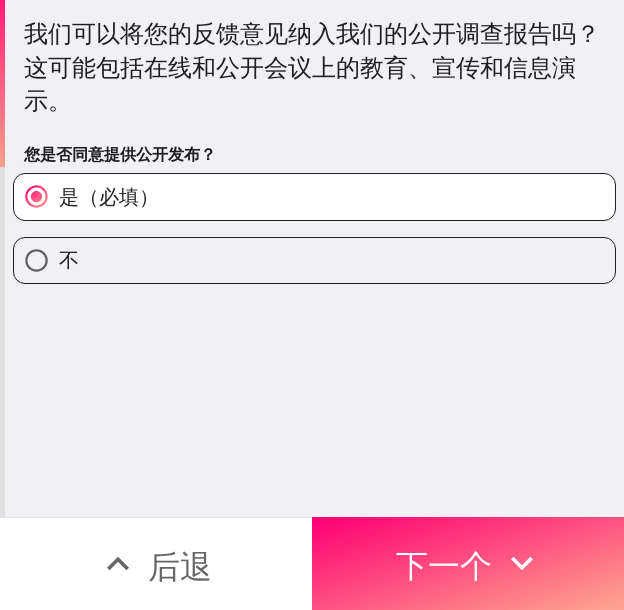 drag, startPoint x: 446, startPoint y: 542, endPoint x: 623, endPoint y: 435, distance: 206.82843 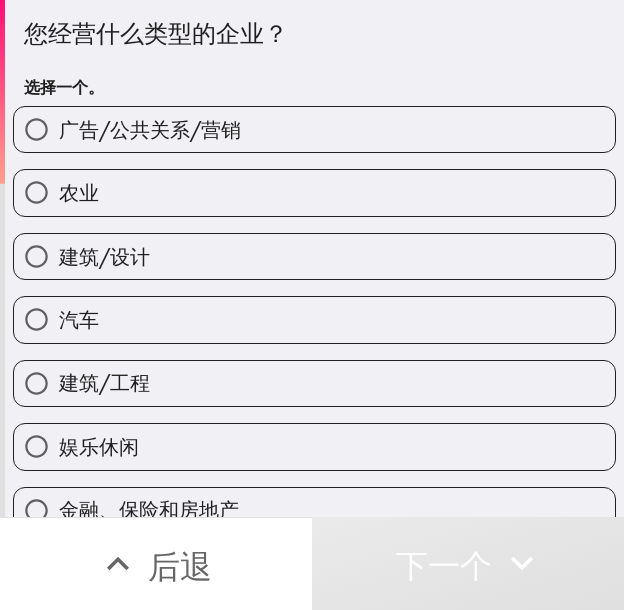 drag, startPoint x: 182, startPoint y: 376, endPoint x: 282, endPoint y: 429, distance: 113.17685 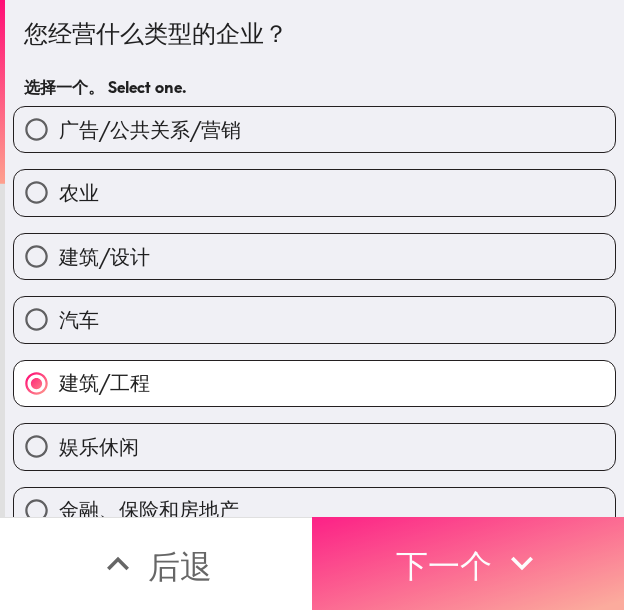 drag, startPoint x: 402, startPoint y: 566, endPoint x: 454, endPoint y: 568, distance: 52.03845 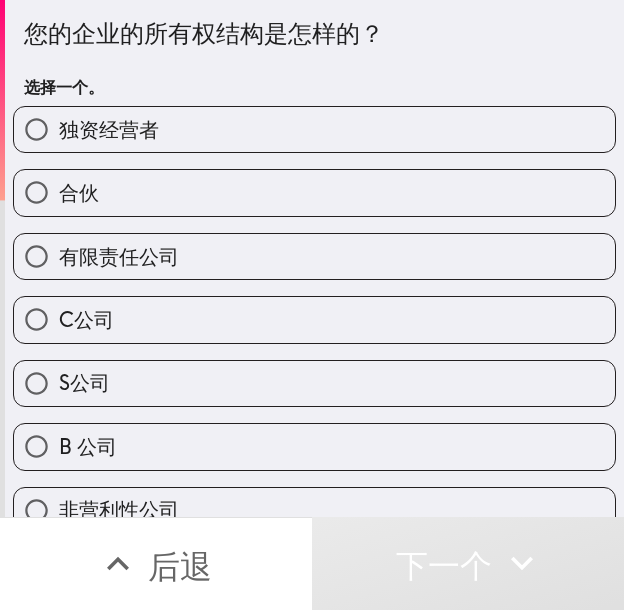 drag, startPoint x: 261, startPoint y: 115, endPoint x: 559, endPoint y: 166, distance: 302.3326 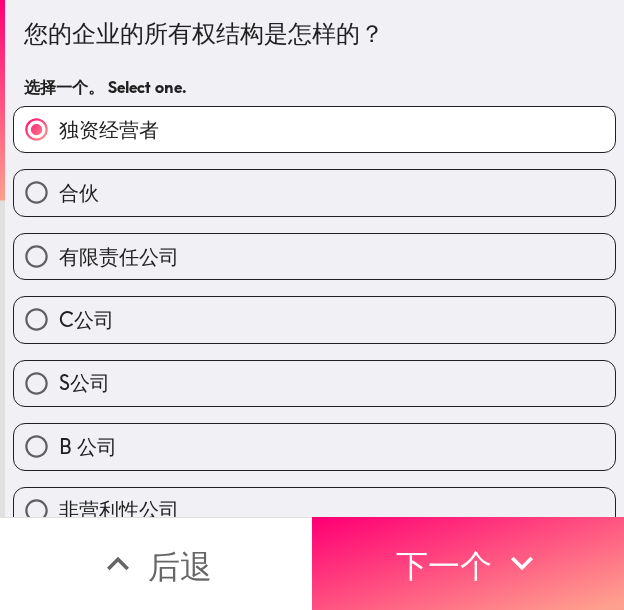drag, startPoint x: 177, startPoint y: 176, endPoint x: 308, endPoint y: 193, distance: 132.09845 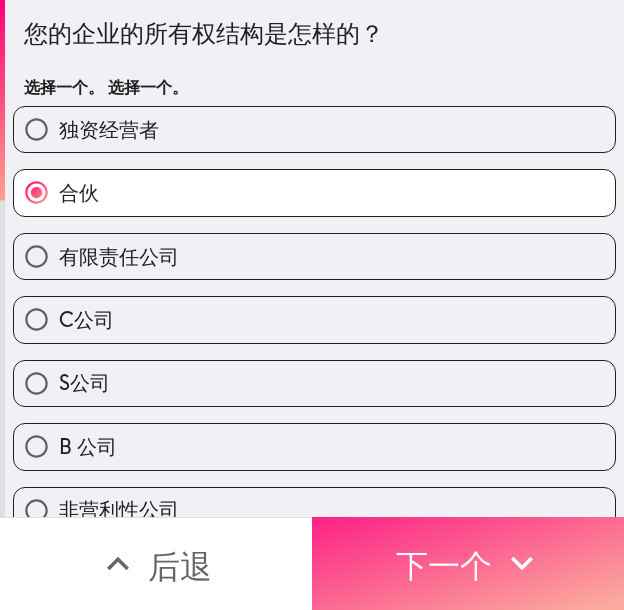 click on "下一个" at bounding box center (444, 566) 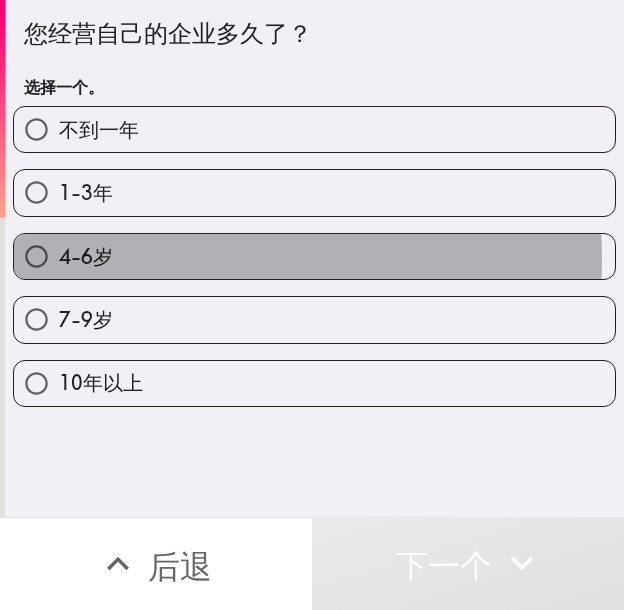 click on "4-6岁" at bounding box center [314, 256] 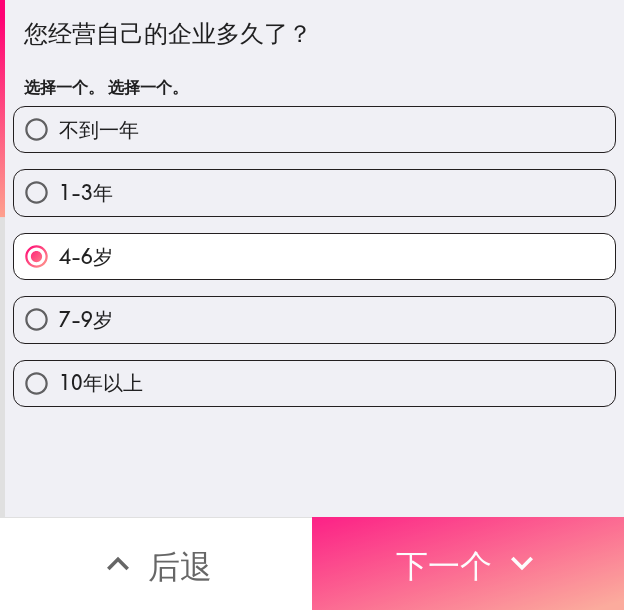 drag, startPoint x: 424, startPoint y: 577, endPoint x: 441, endPoint y: 577, distance: 17 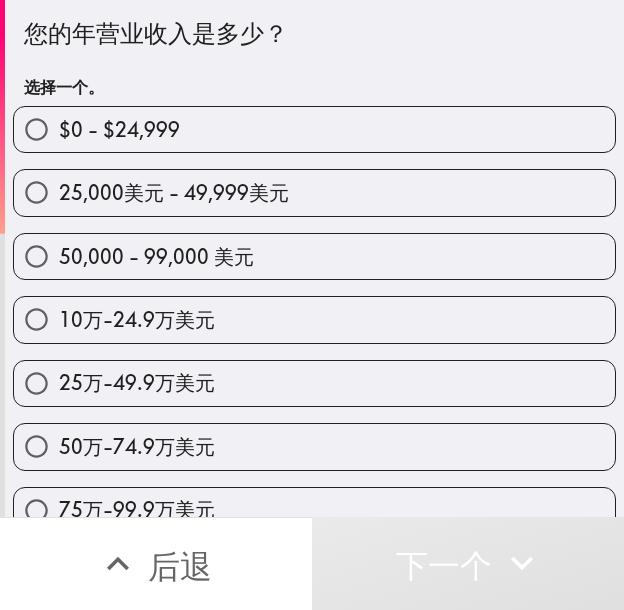 drag, startPoint x: 278, startPoint y: 371, endPoint x: 373, endPoint y: 383, distance: 95.7549 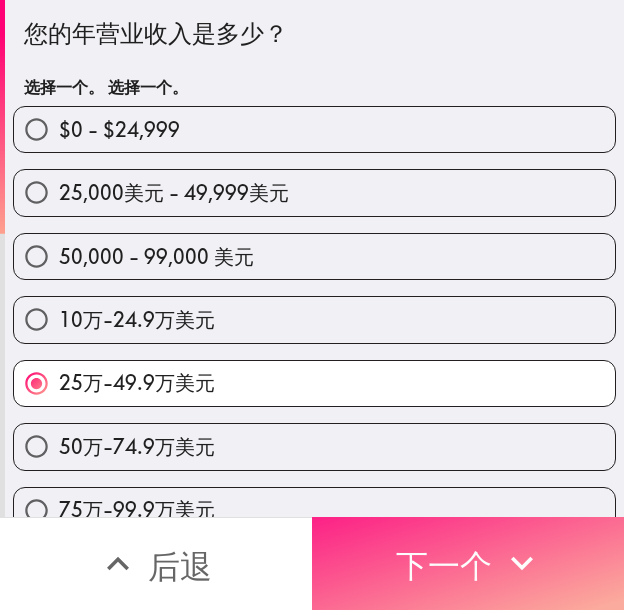 drag, startPoint x: 483, startPoint y: 549, endPoint x: 492, endPoint y: 558, distance: 12.727922 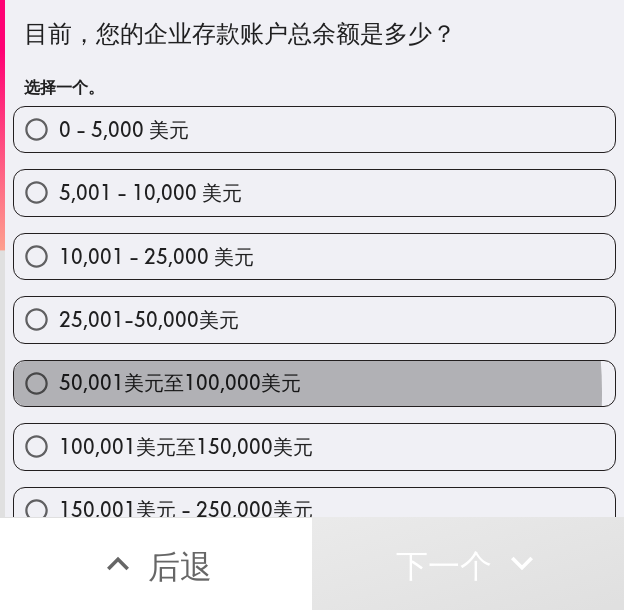 click on "50,001美元至100,000美元" at bounding box center [180, 382] 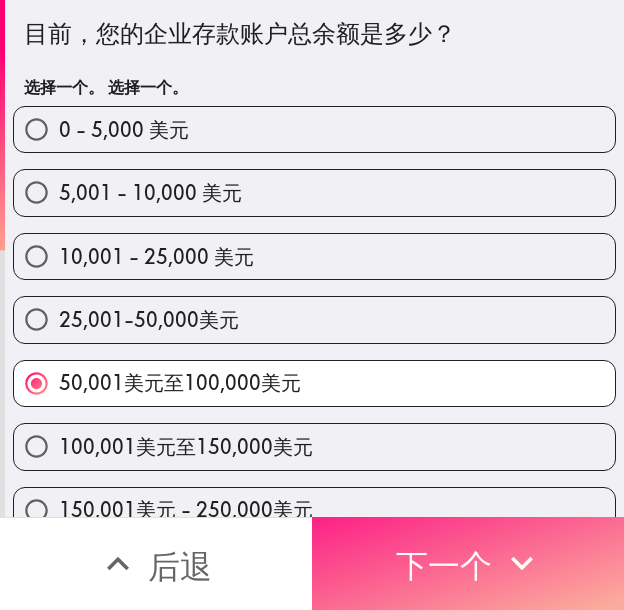 click on "下一个" at bounding box center [468, 563] 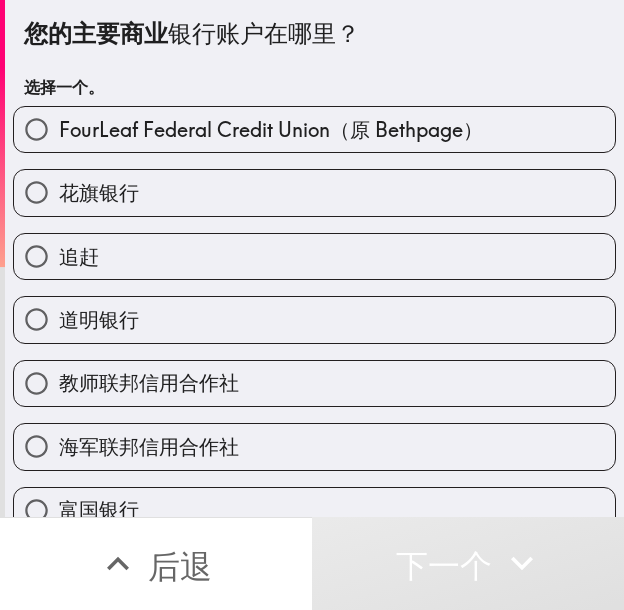 click on "花旗银行" at bounding box center (314, 192) 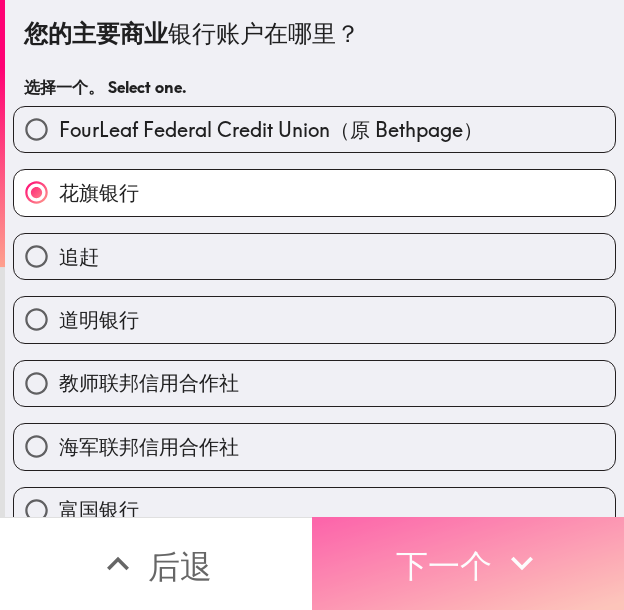 click on "下一个" at bounding box center (444, 566) 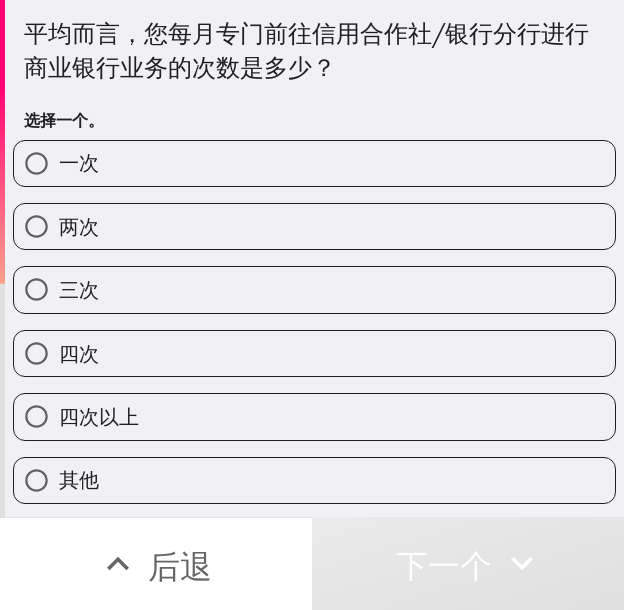 drag, startPoint x: 218, startPoint y: 216, endPoint x: 234, endPoint y: 230, distance: 21.260292 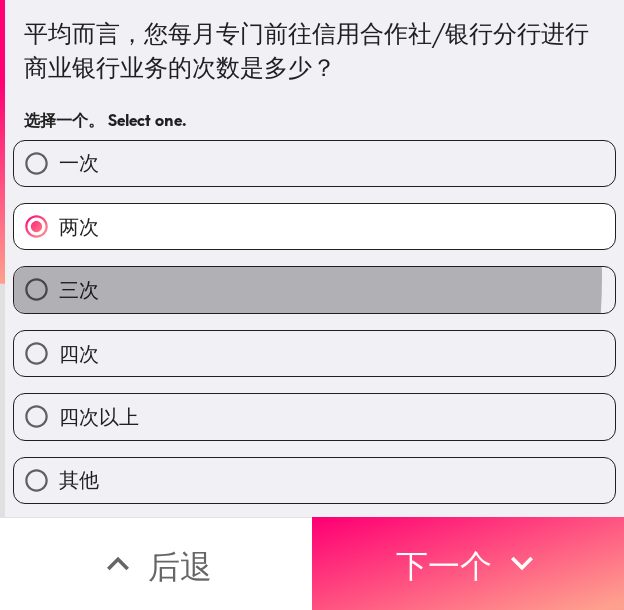 click on "三次" at bounding box center [314, 289] 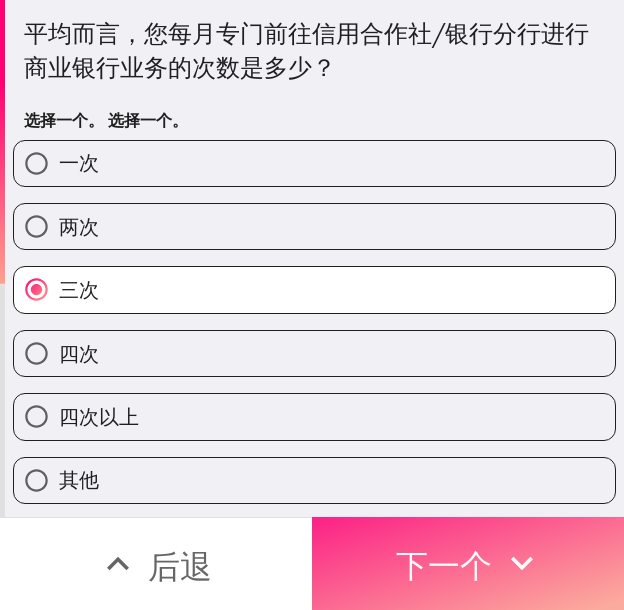 click on "下一个" at bounding box center (444, 566) 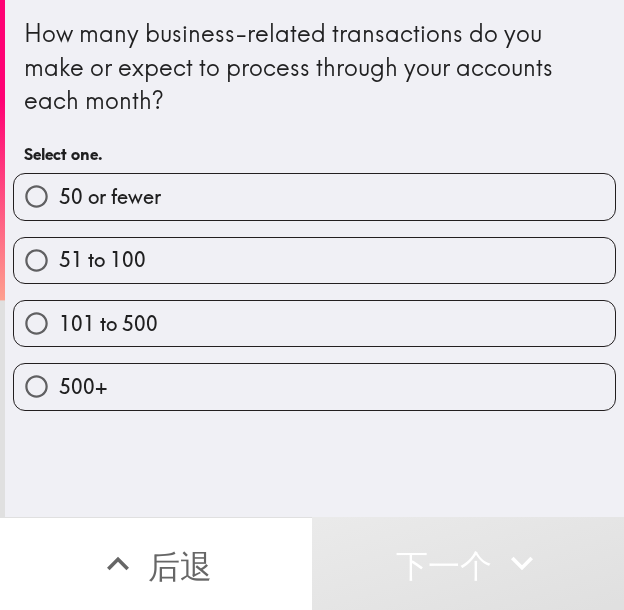 drag, startPoint x: 325, startPoint y: 301, endPoint x: 358, endPoint y: 305, distance: 33.24154 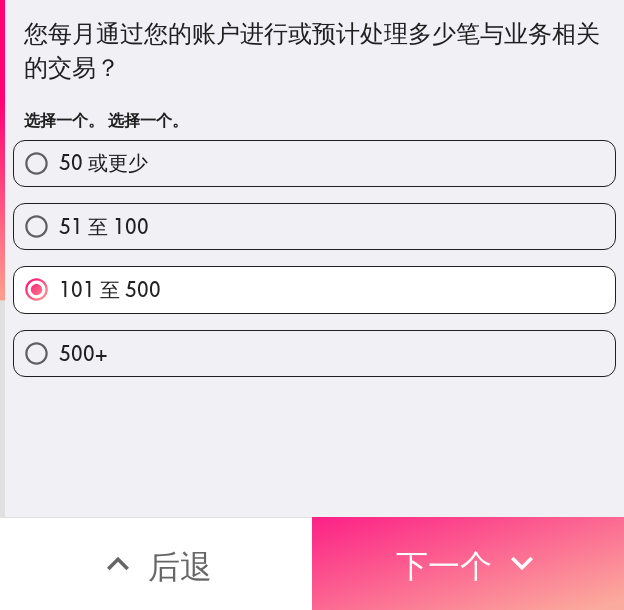 click on "下一个" at bounding box center (444, 566) 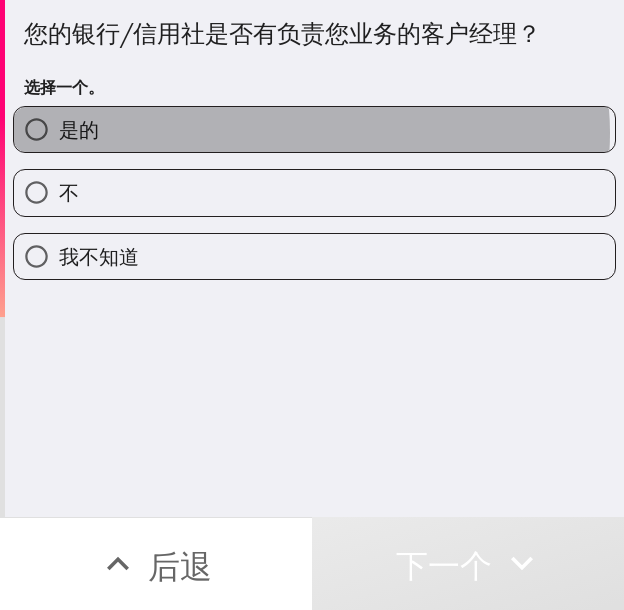 click on "是的" at bounding box center (314, 129) 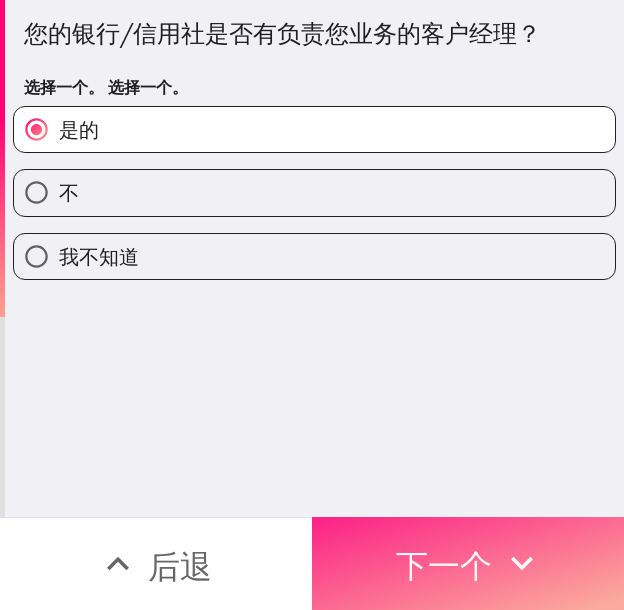 click on "下一个" at bounding box center (444, 566) 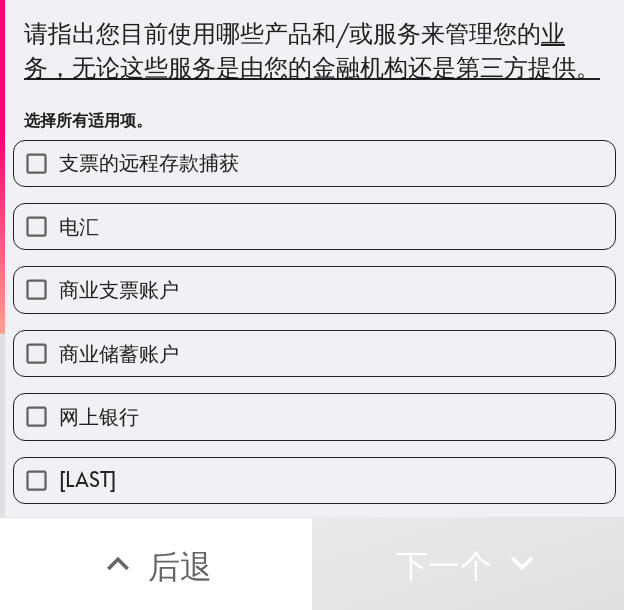 click on "商业支票账户" at bounding box center (314, 289) 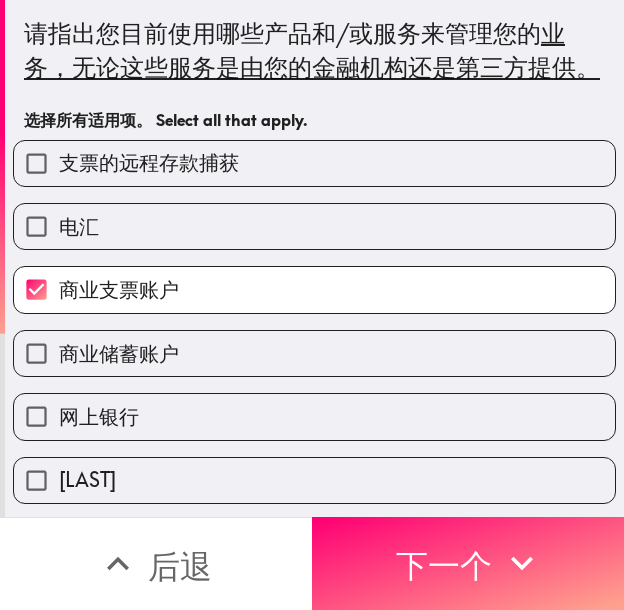 click on "商业储蓄账户" at bounding box center [314, 353] 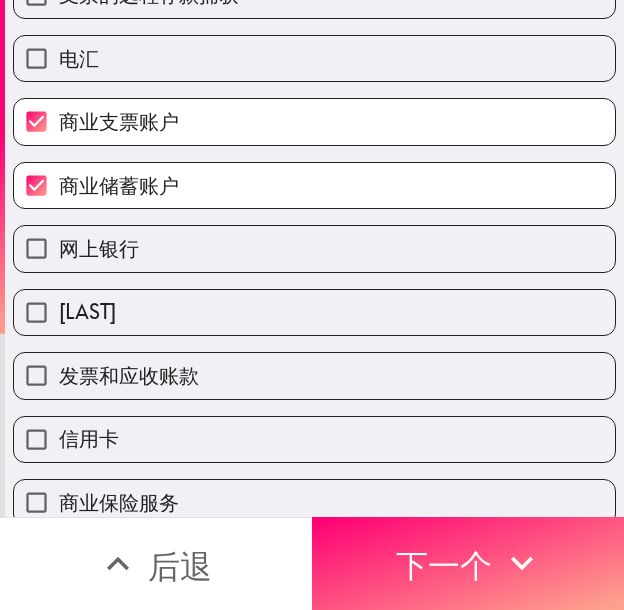 scroll, scrollTop: 200, scrollLeft: 0, axis: vertical 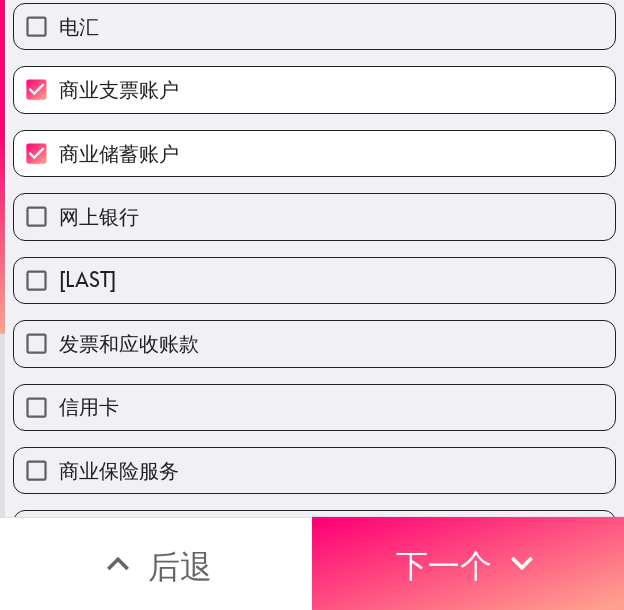 click on "网上银行" at bounding box center (314, 216) 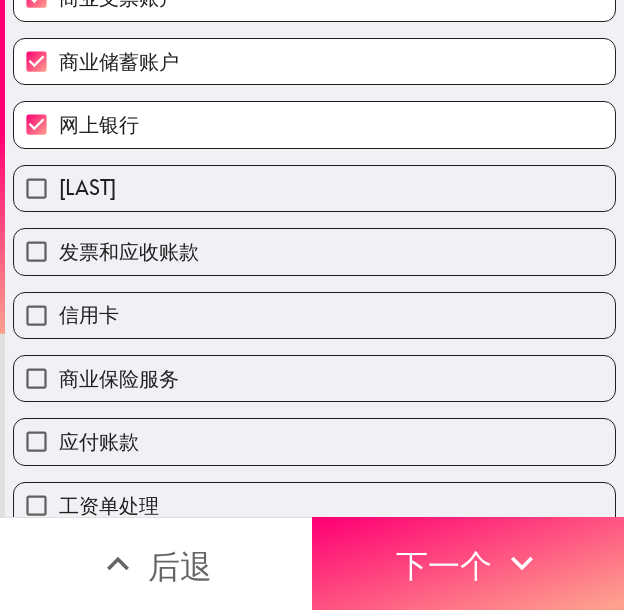 scroll, scrollTop: 300, scrollLeft: 0, axis: vertical 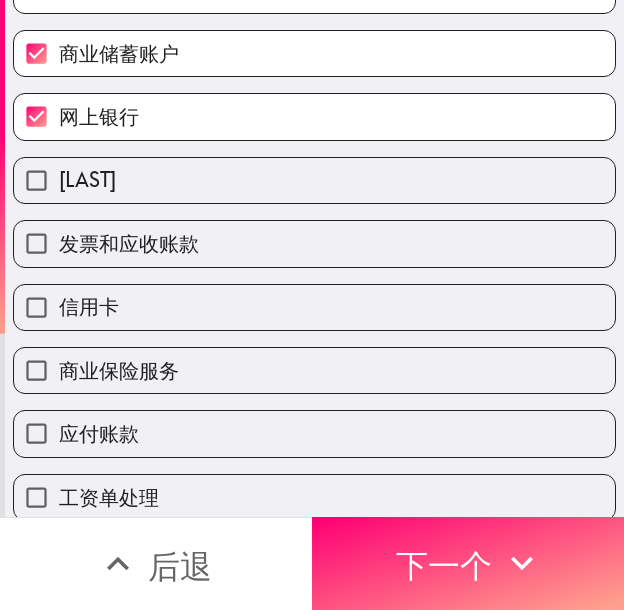 click on "信用卡" at bounding box center [314, 307] 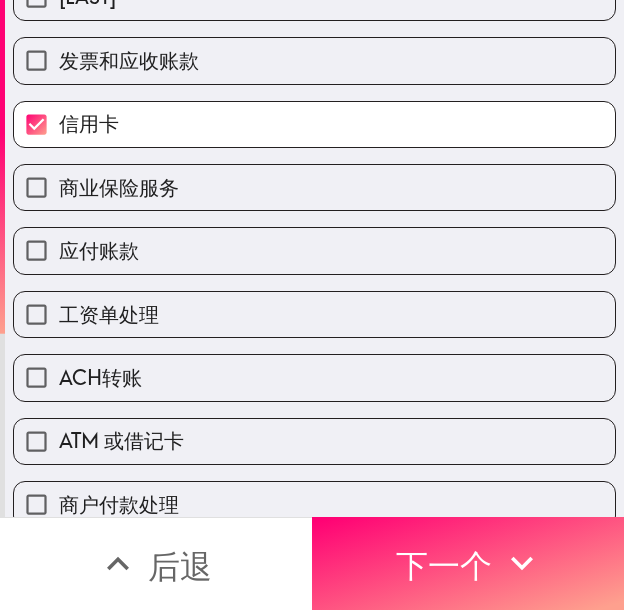 scroll, scrollTop: 500, scrollLeft: 0, axis: vertical 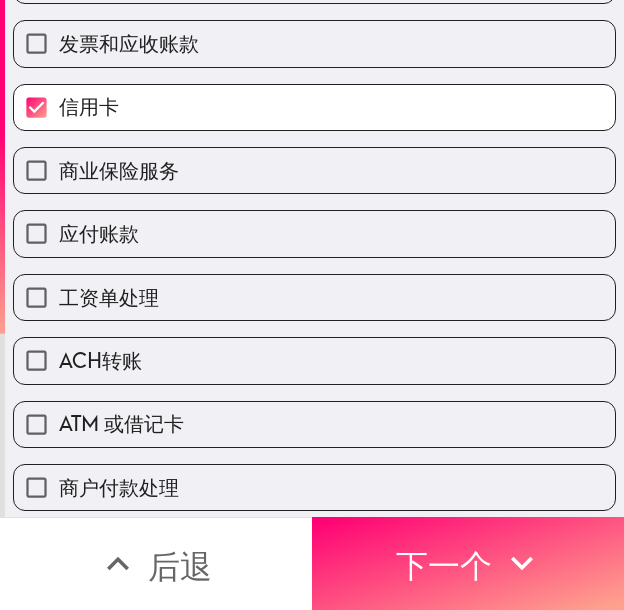 click on "工资单处理" at bounding box center [314, 297] 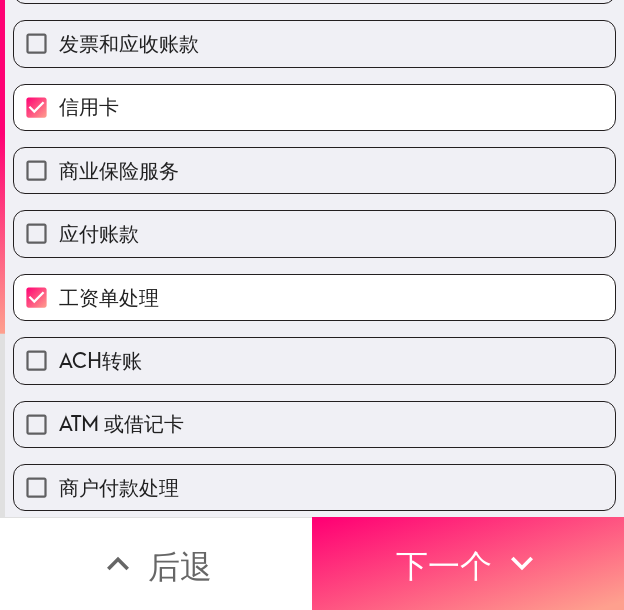 click on "ACH转账" at bounding box center [314, 360] 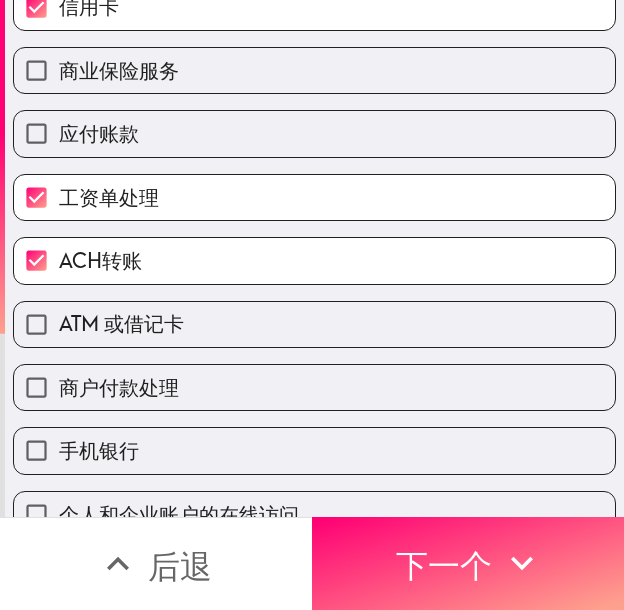 drag, startPoint x: 223, startPoint y: 344, endPoint x: 220, endPoint y: 362, distance: 18.248287 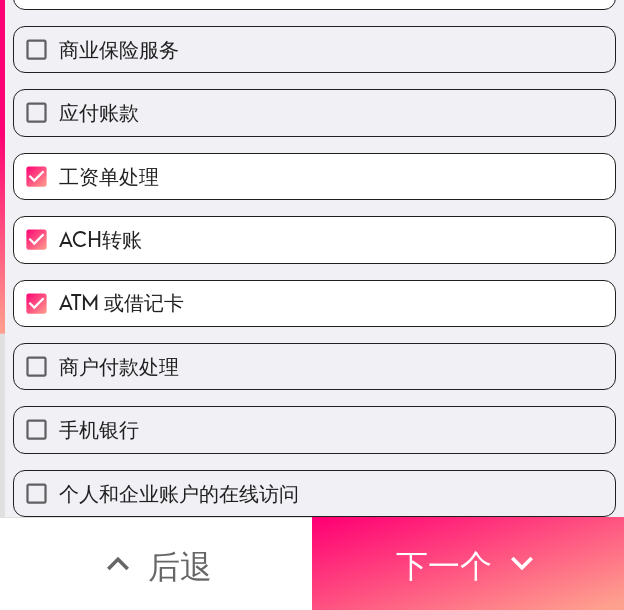 scroll, scrollTop: 670, scrollLeft: 0, axis: vertical 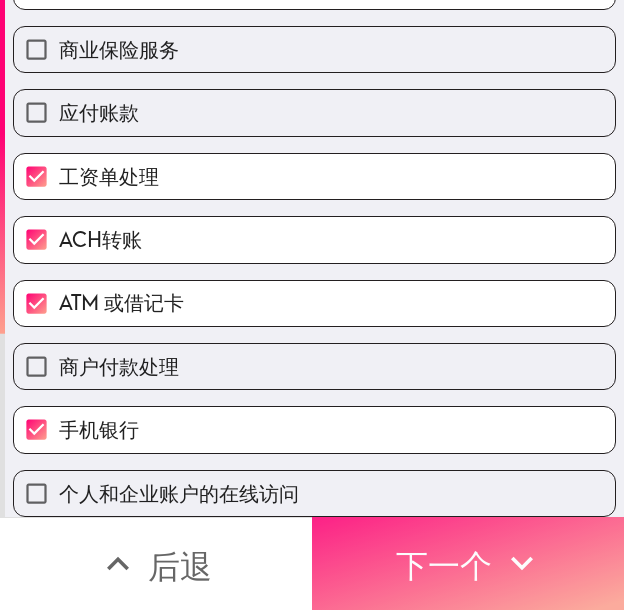 click on "下一个" at bounding box center (444, 566) 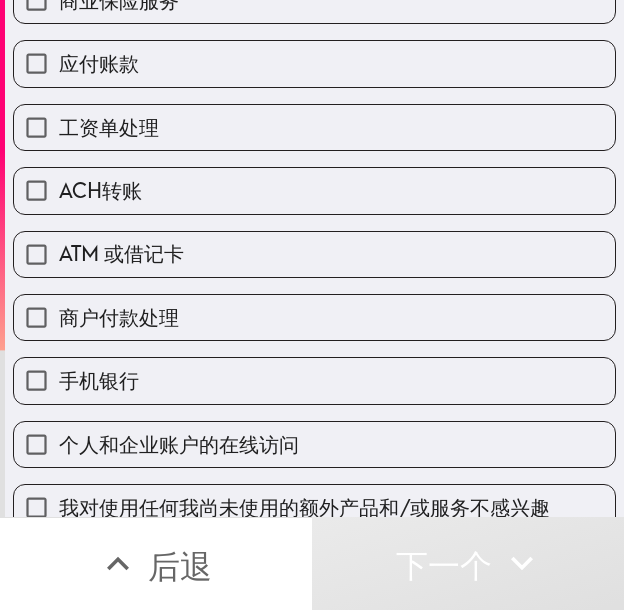 scroll, scrollTop: 636, scrollLeft: 0, axis: vertical 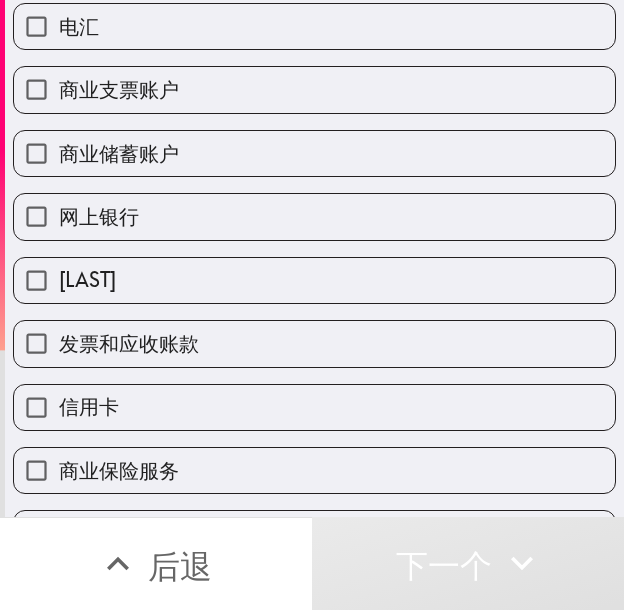 click on "[LAST]" at bounding box center (314, 280) 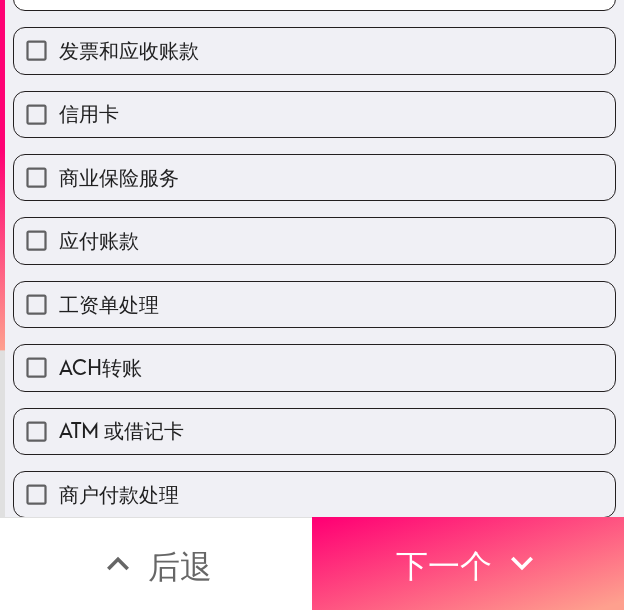 scroll, scrollTop: 500, scrollLeft: 0, axis: vertical 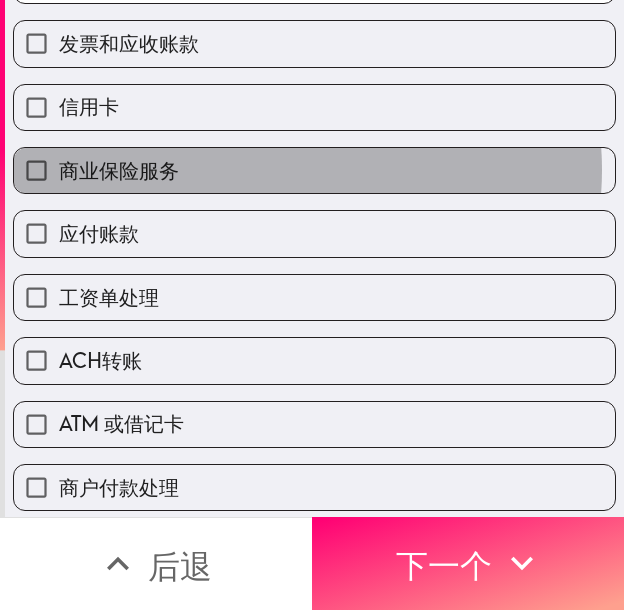 click on "商业保险服务" at bounding box center (314, 170) 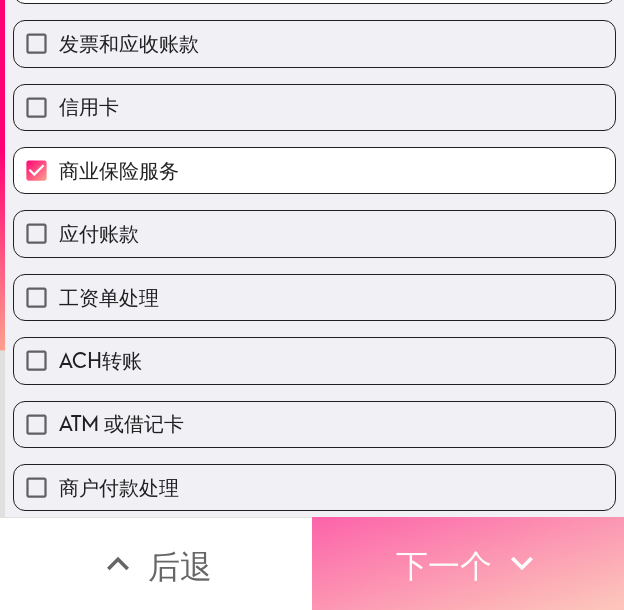 click on "下一个" at bounding box center (444, 566) 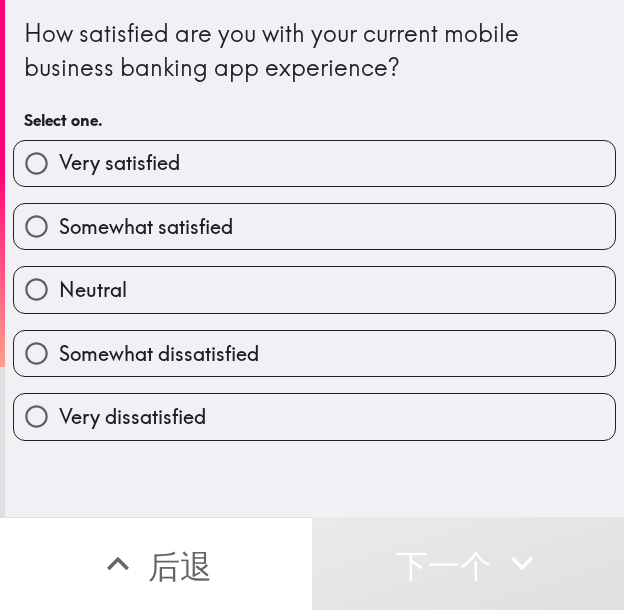scroll, scrollTop: 0, scrollLeft: 0, axis: both 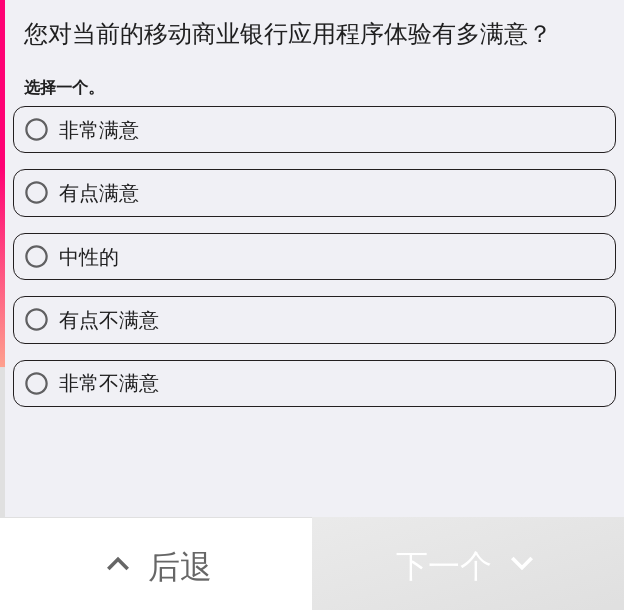 drag, startPoint x: 357, startPoint y: 124, endPoint x: 378, endPoint y: 125, distance: 21.023796 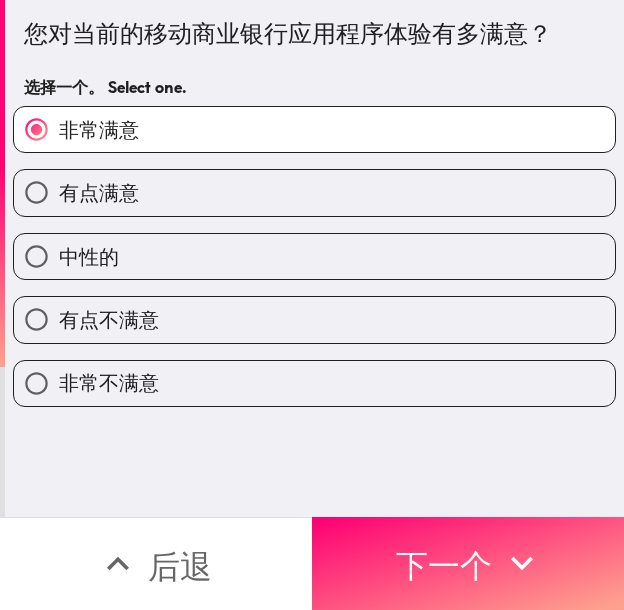 drag, startPoint x: 146, startPoint y: 188, endPoint x: 211, endPoint y: 207, distance: 67.72001 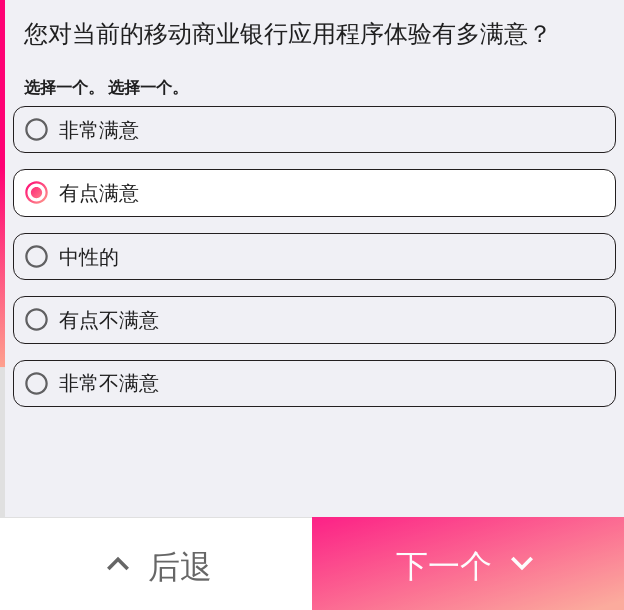 click on "下一个" at bounding box center [444, 566] 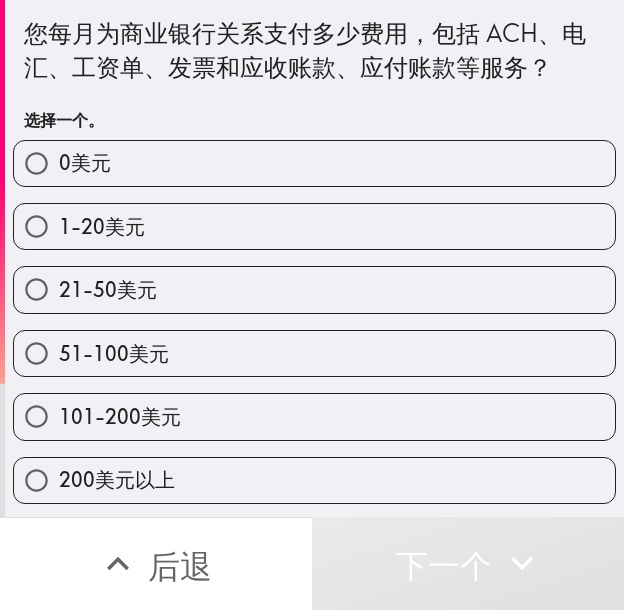 drag, startPoint x: 267, startPoint y: 410, endPoint x: 514, endPoint y: 402, distance: 247.12952 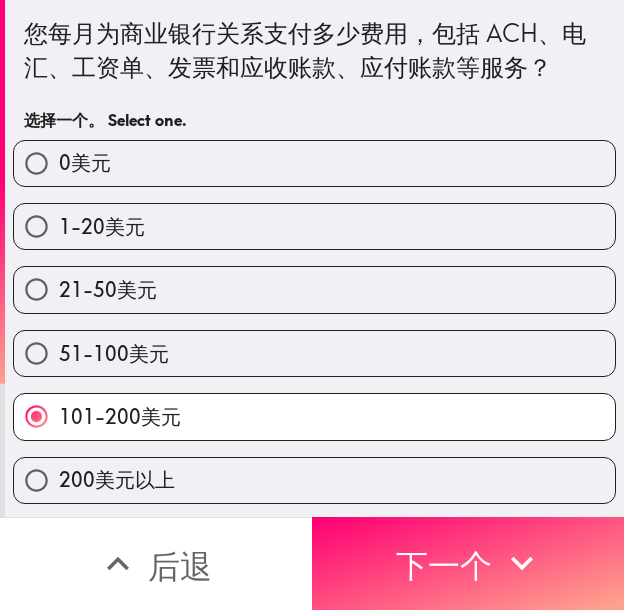 drag, startPoint x: 408, startPoint y: 474, endPoint x: 522, endPoint y: 480, distance: 114.15778 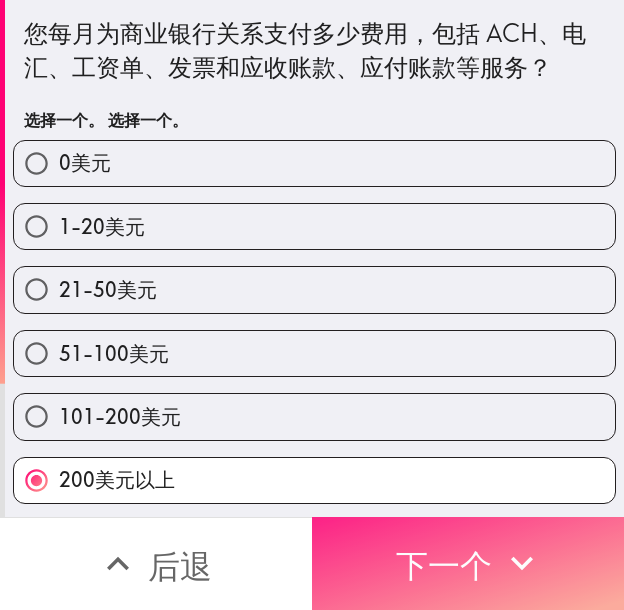 click on "下一个" at bounding box center [444, 566] 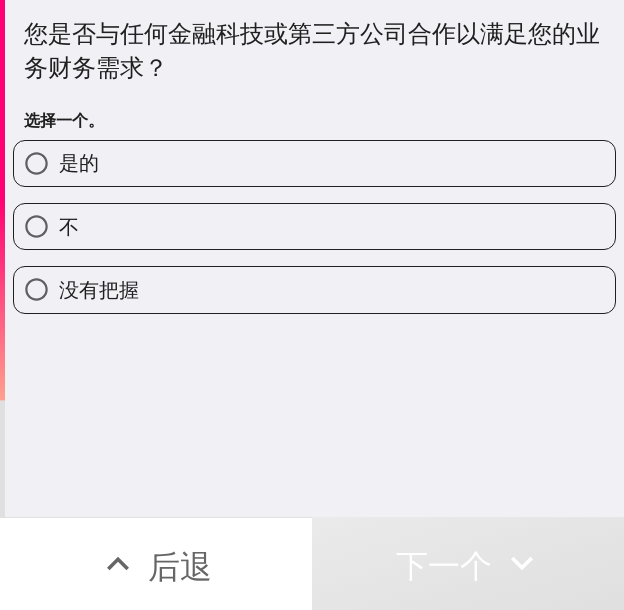 click on "是的" at bounding box center (314, 163) 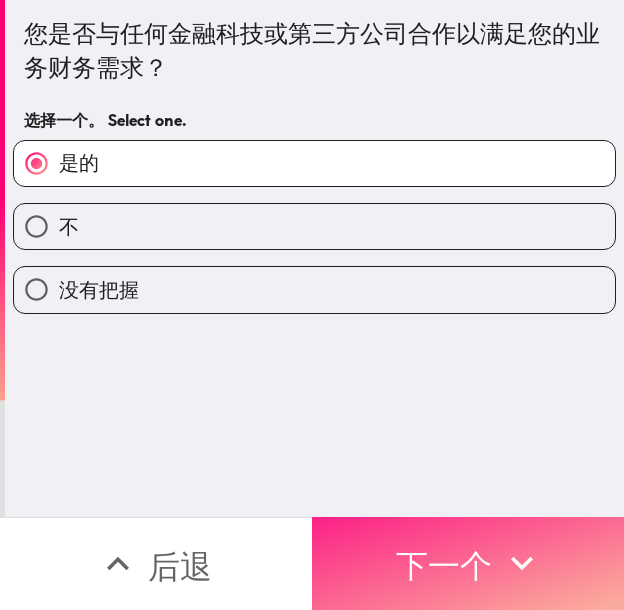 click on "下一个" at bounding box center (444, 566) 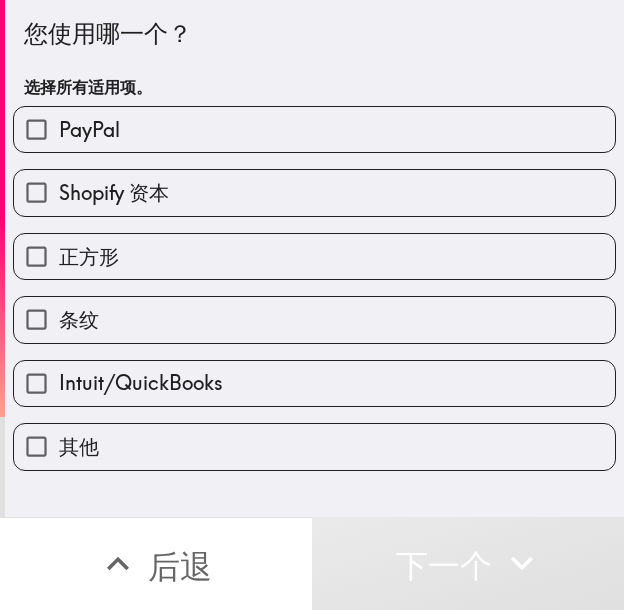 click on "PayPal" at bounding box center [314, 129] 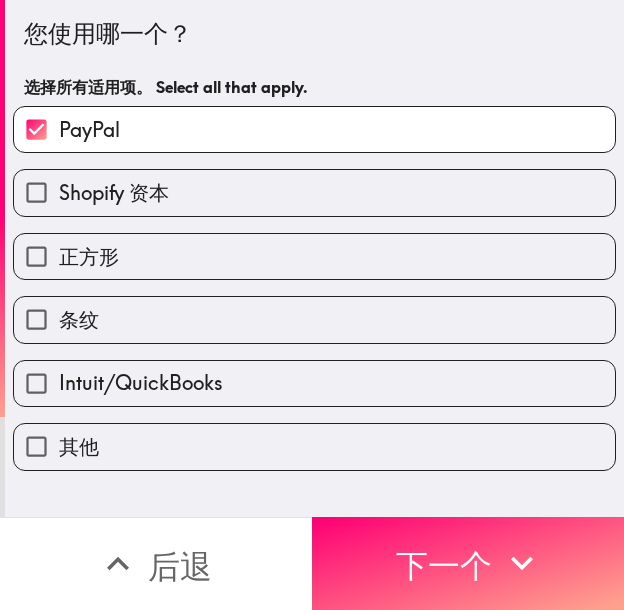 click on "条纹" at bounding box center [314, 319] 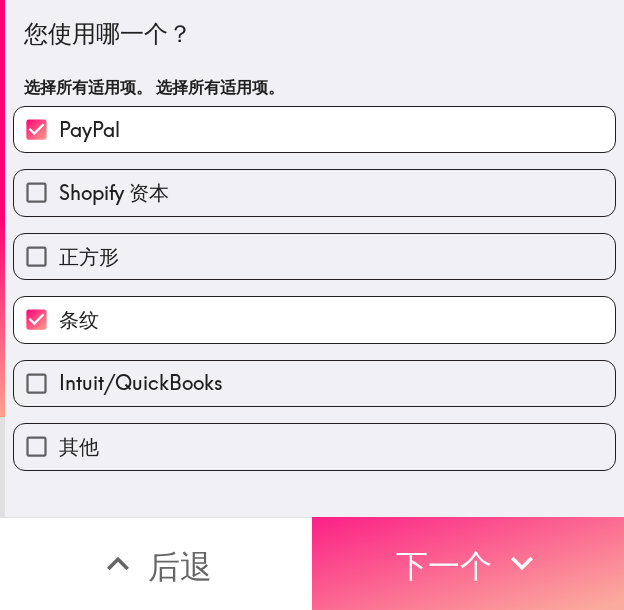 click on "下一个" at bounding box center (444, 566) 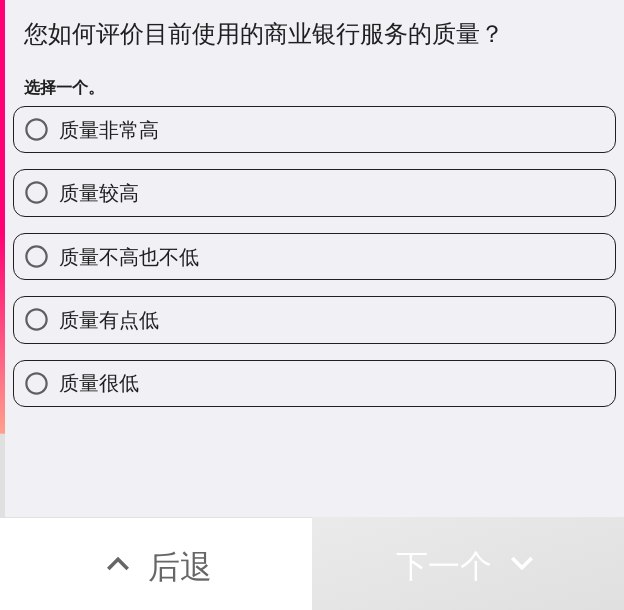 drag, startPoint x: 222, startPoint y: 122, endPoint x: 299, endPoint y: 190, distance: 102.7278 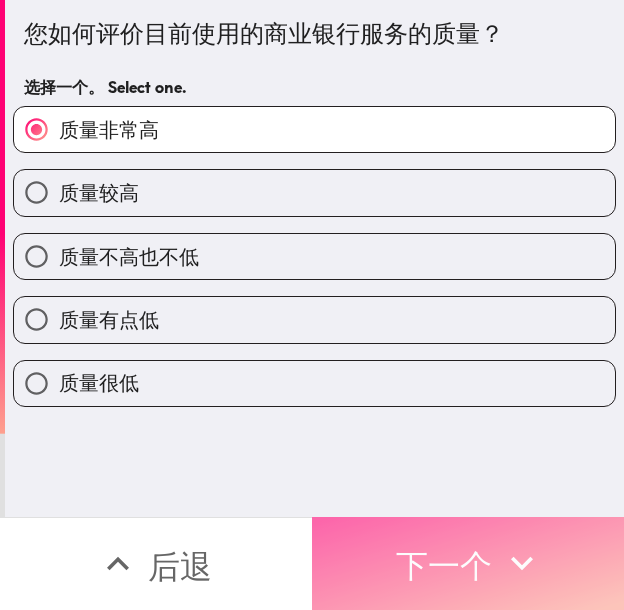 click on "下一个" at bounding box center (468, 563) 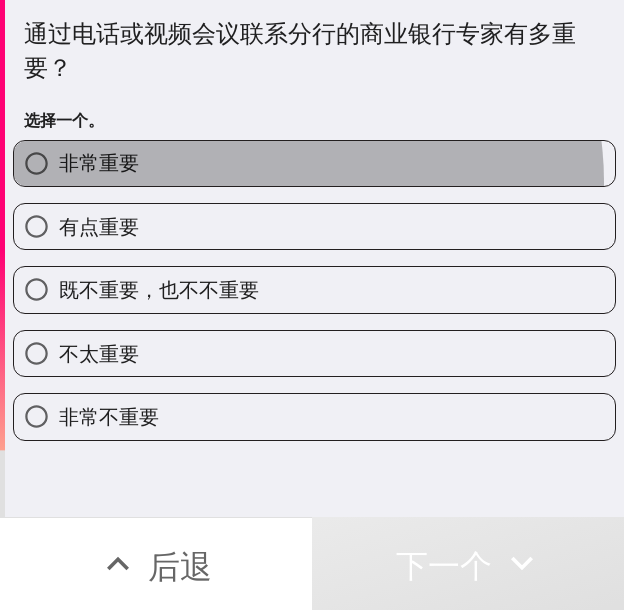 click on "非常重要" at bounding box center (314, 163) 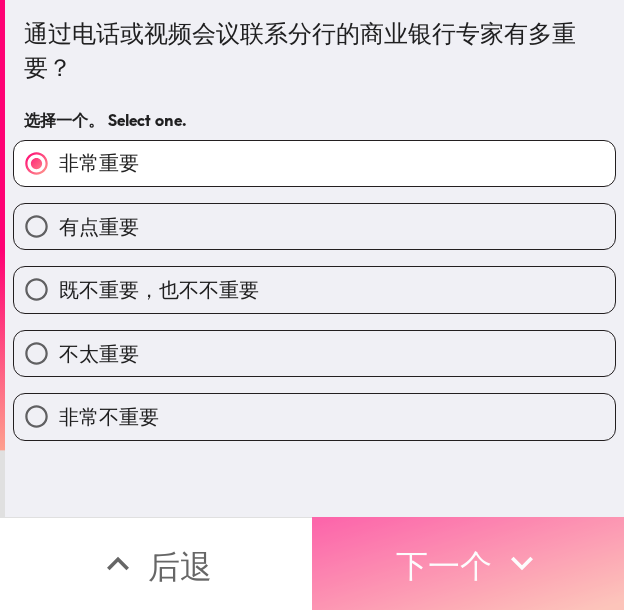 click on "下一个" at bounding box center (444, 566) 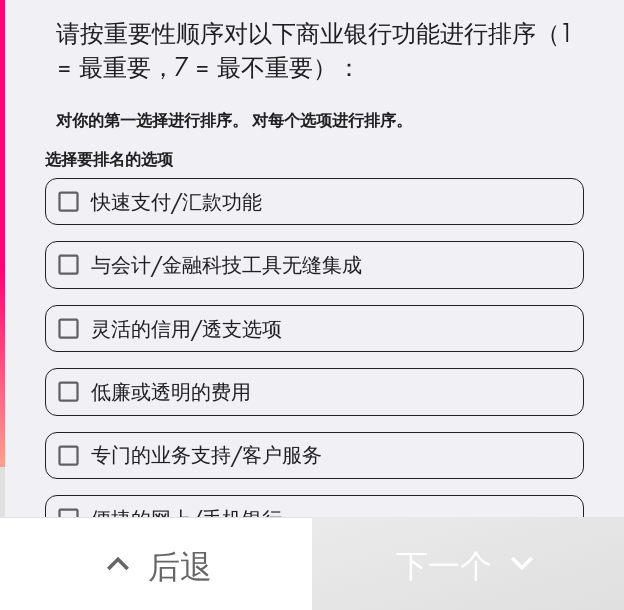 click on "与会计/金融科技工具无缝集成" at bounding box center (314, 264) 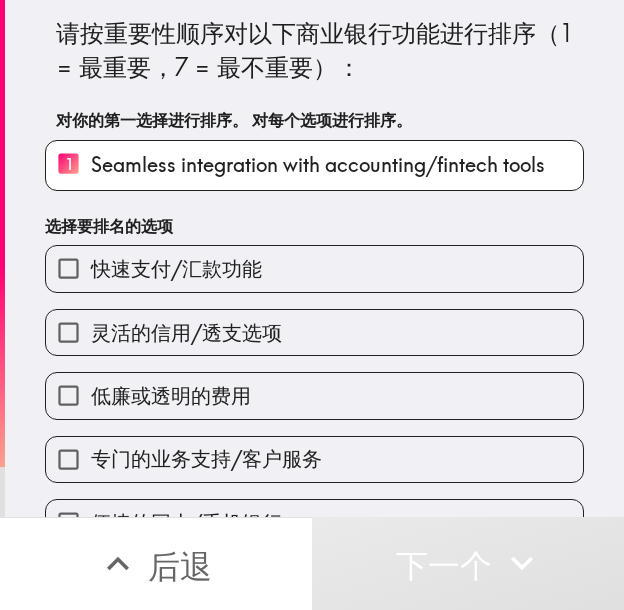 click on "低廉或透明的费用" at bounding box center (314, 395) 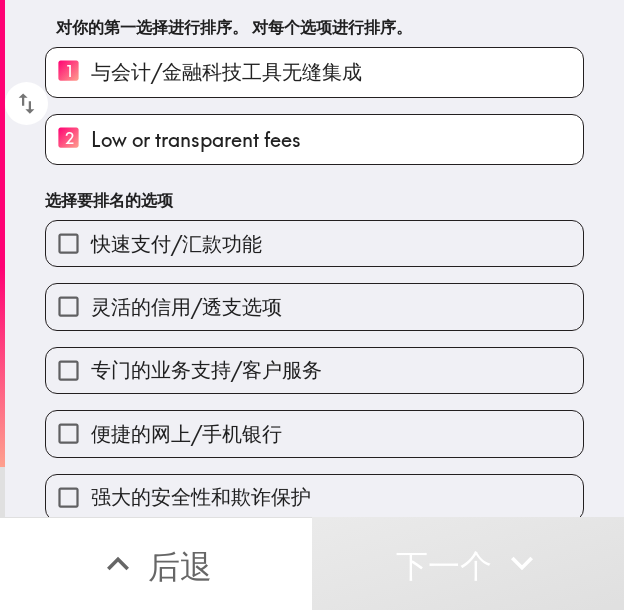 scroll, scrollTop: 112, scrollLeft: 0, axis: vertical 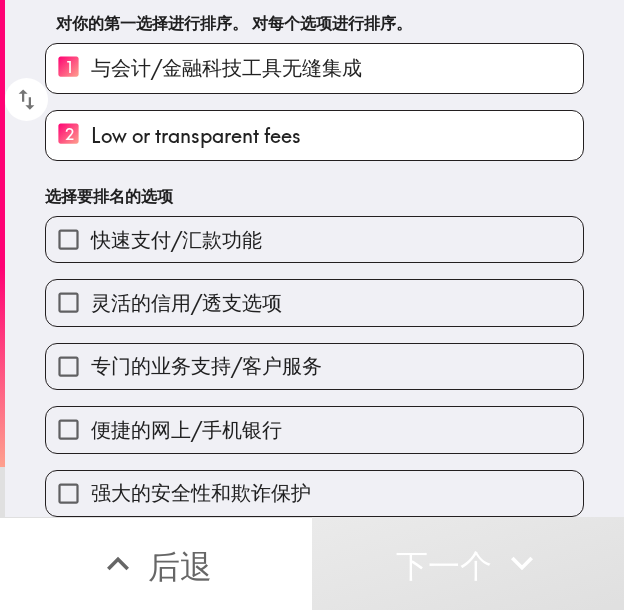 click on "专门的业务支持/客户服务" at bounding box center [206, 365] 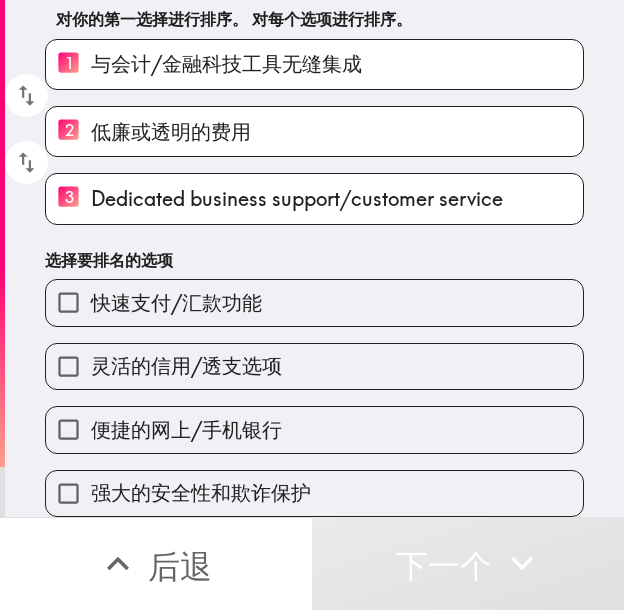 click on "便捷的网上/手机银行" at bounding box center [314, 429] 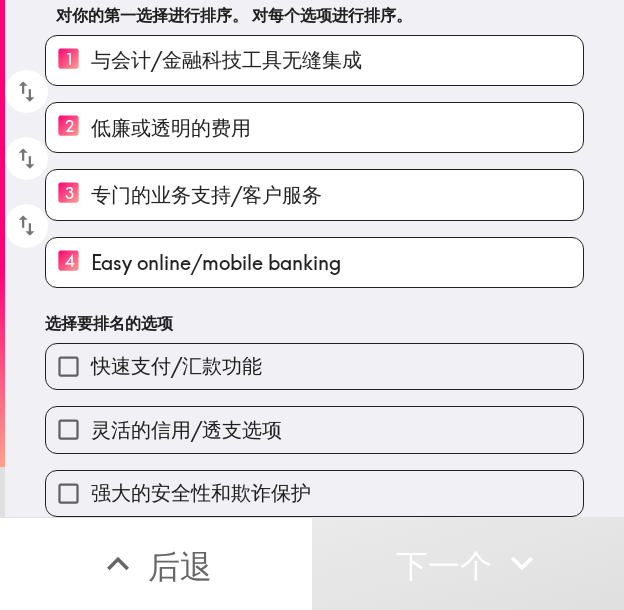 click on "快速支付/汇款功能" at bounding box center (314, 366) 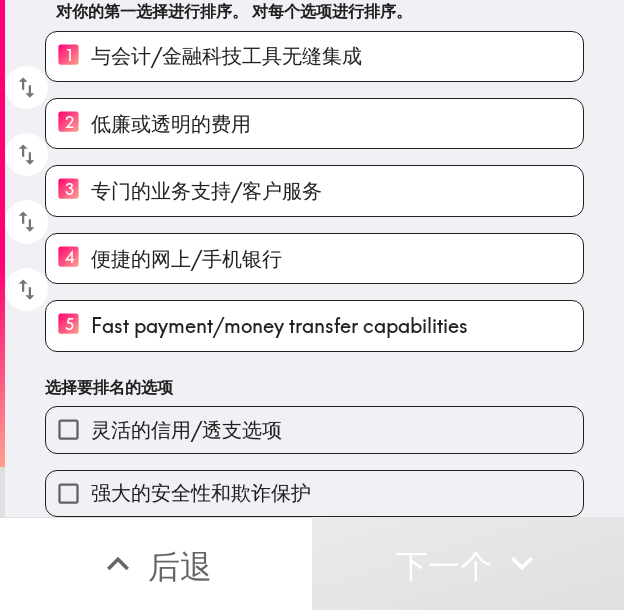 scroll, scrollTop: 124, scrollLeft: 0, axis: vertical 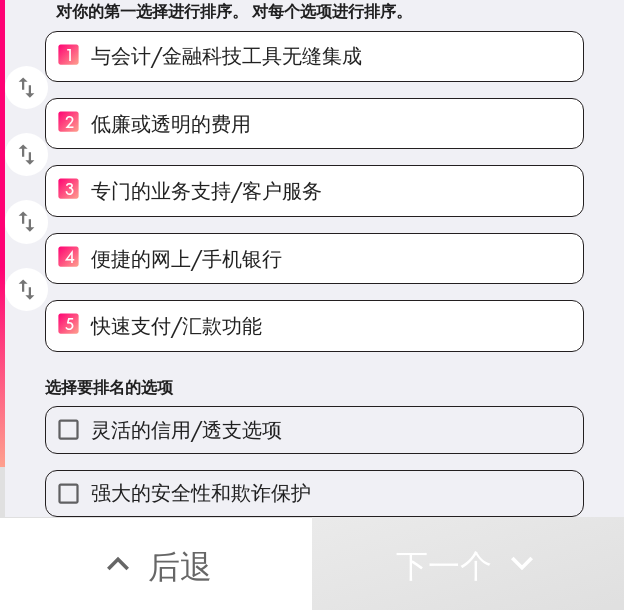click on "强大的安全性和欺诈保护" at bounding box center (201, 492) 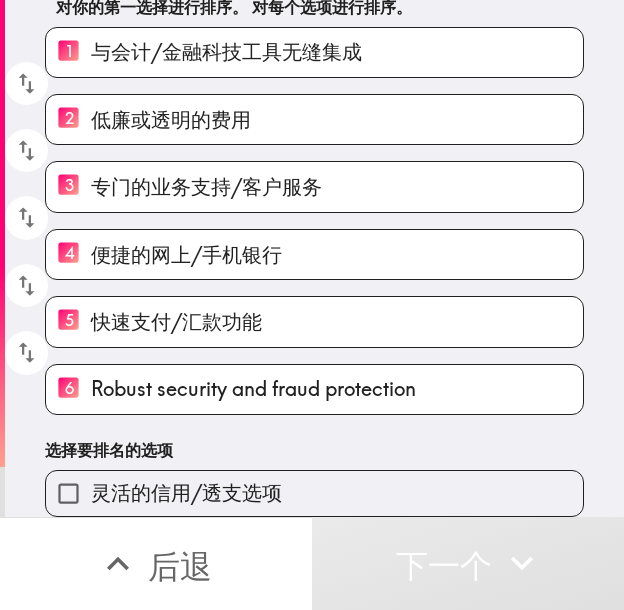 click on "灵活的信用/透支选项" at bounding box center (314, 493) 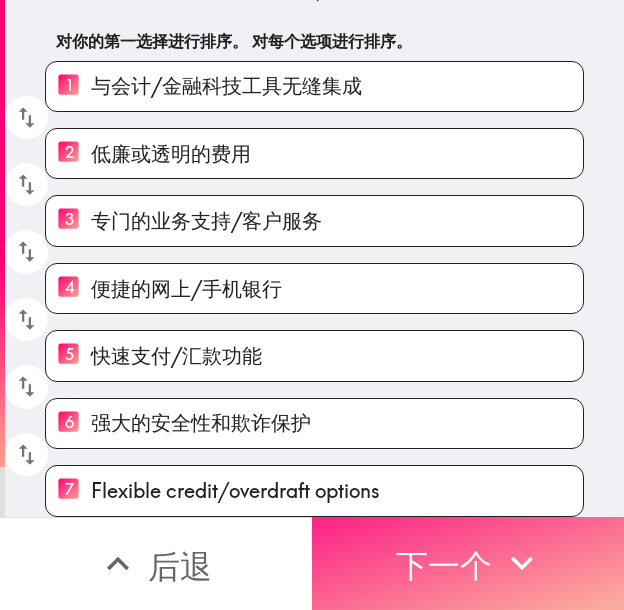 click on "下一个" at bounding box center (444, 566) 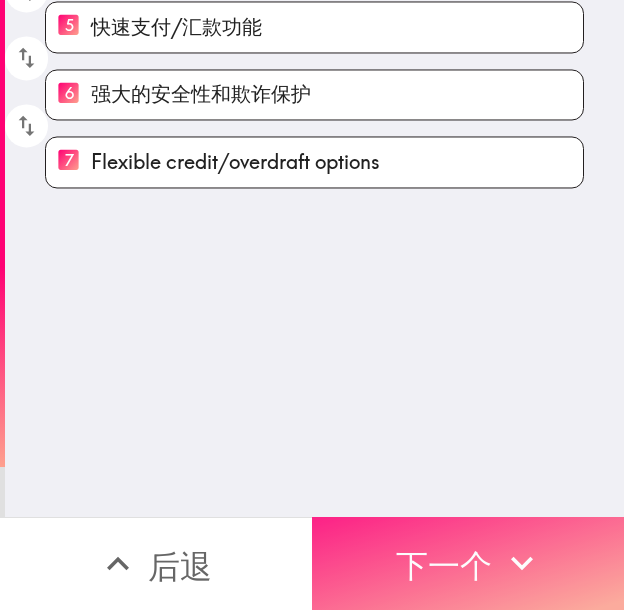scroll, scrollTop: 0, scrollLeft: 0, axis: both 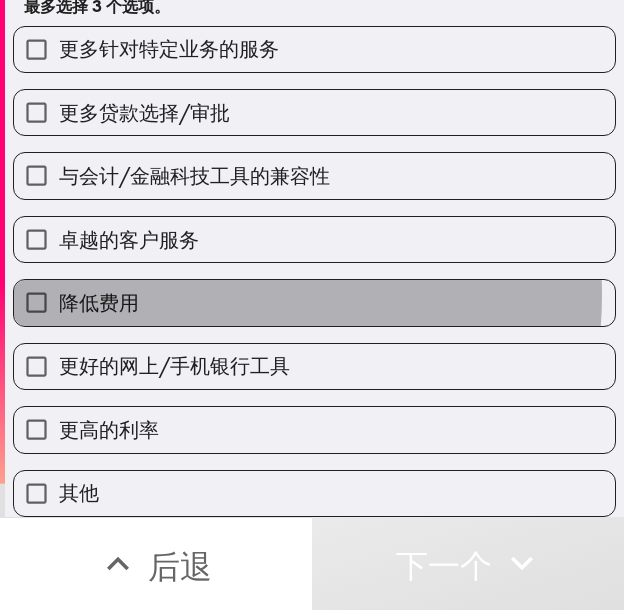 click on "降低费用" at bounding box center [314, 302] 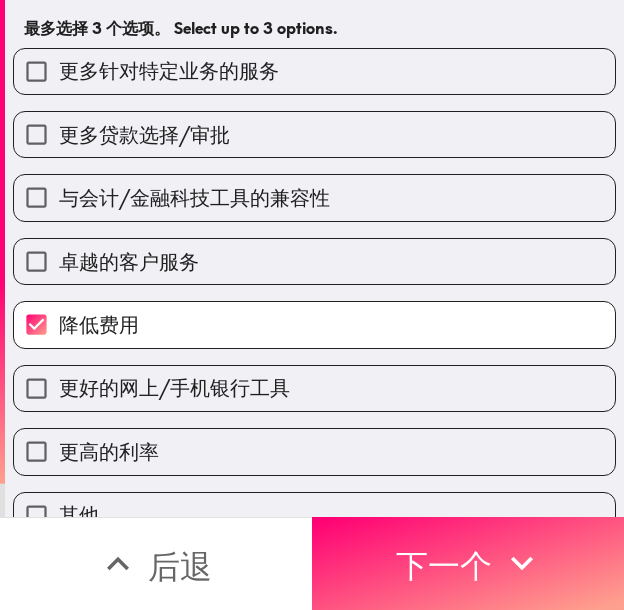 scroll, scrollTop: 29, scrollLeft: 0, axis: vertical 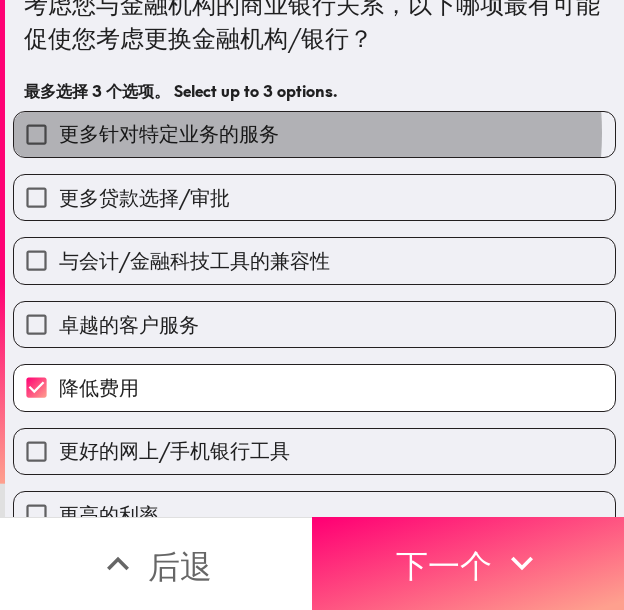 click on "更多针对特定业务的服务" at bounding box center [314, 134] 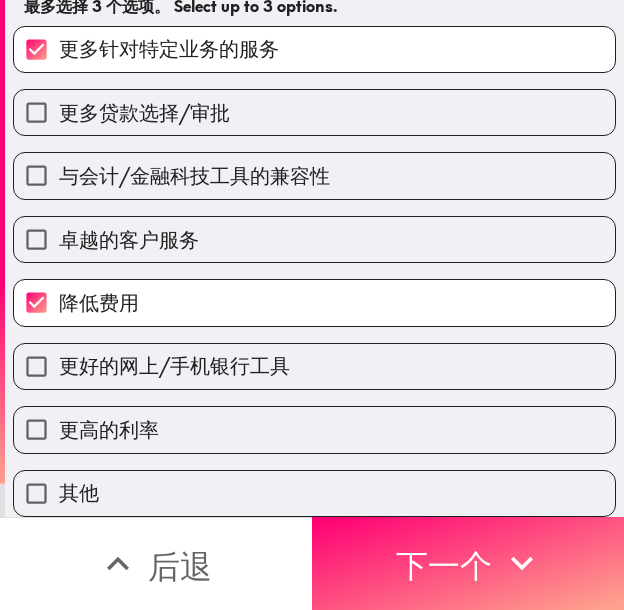 scroll, scrollTop: 129, scrollLeft: 0, axis: vertical 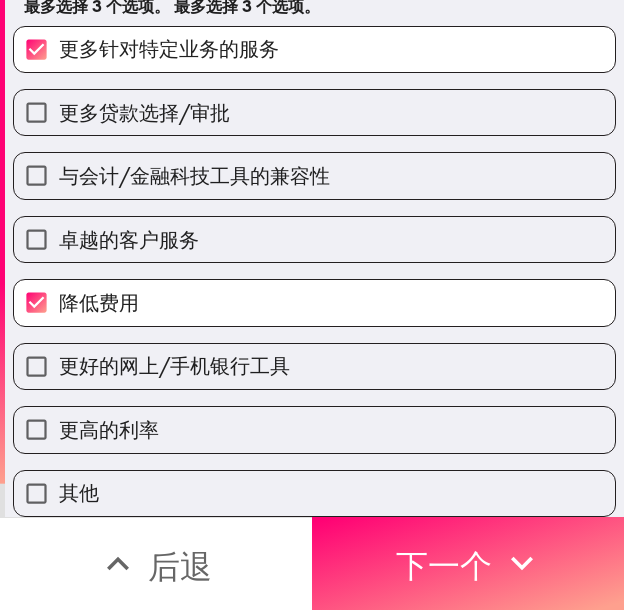 click on "更好的网上/手机银行工具" at bounding box center (314, 366) 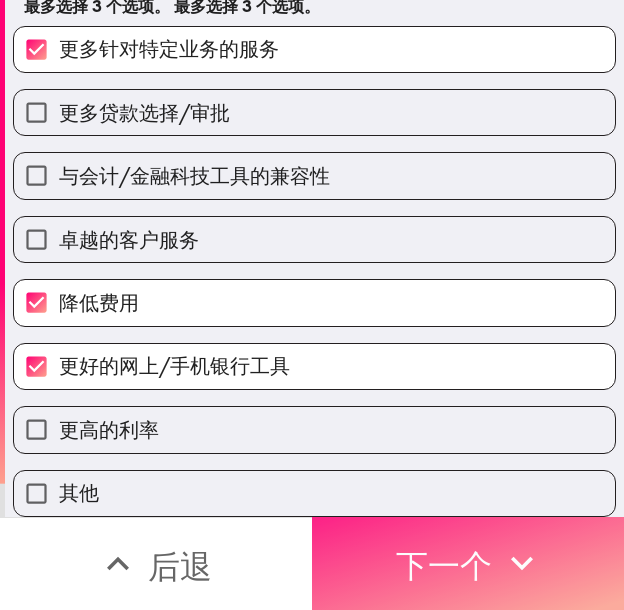 click on "下一个" at bounding box center [444, 566] 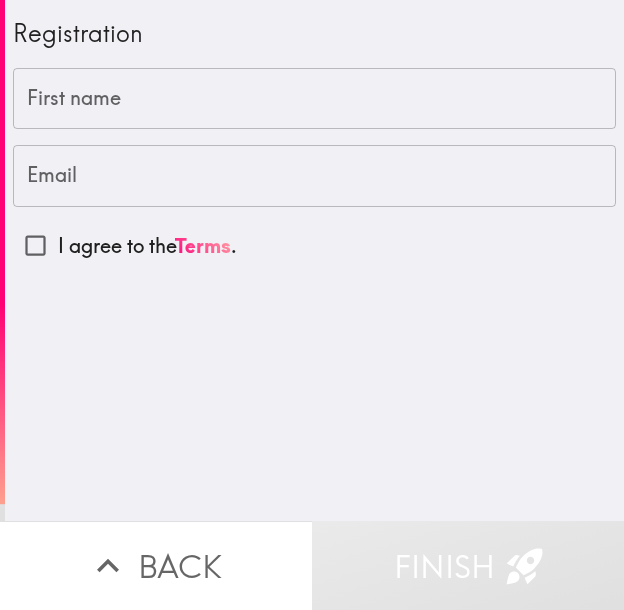 scroll, scrollTop: 0, scrollLeft: 0, axis: both 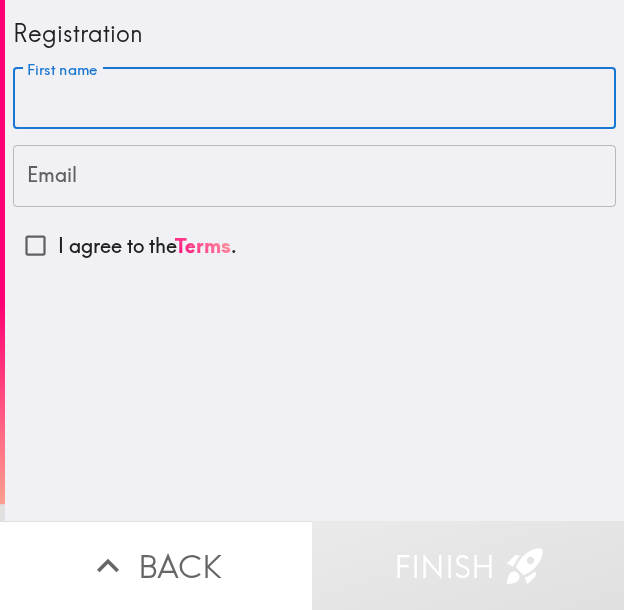 paste on "Marisa" 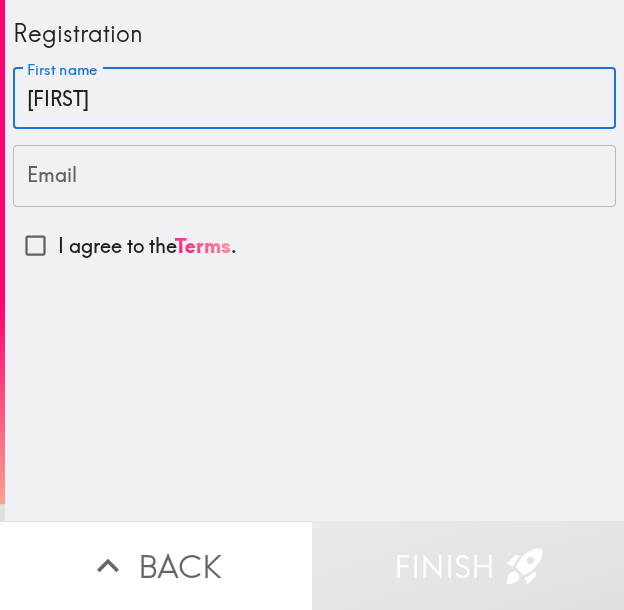 type on "Marisa" 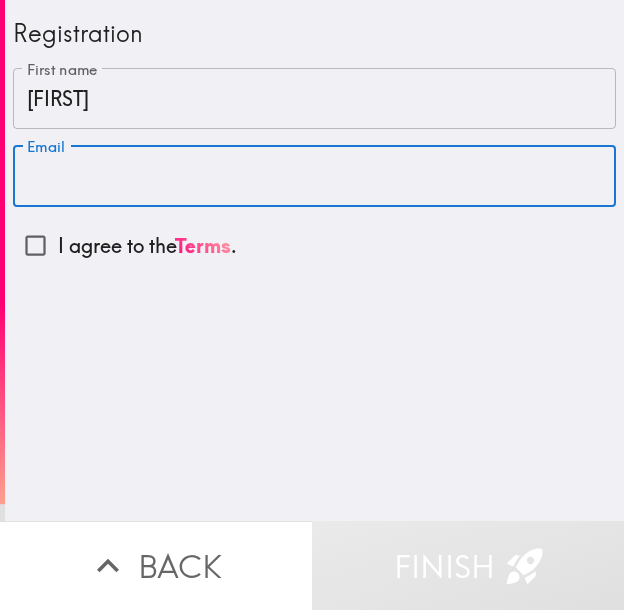 click on "Email" at bounding box center [314, 176] 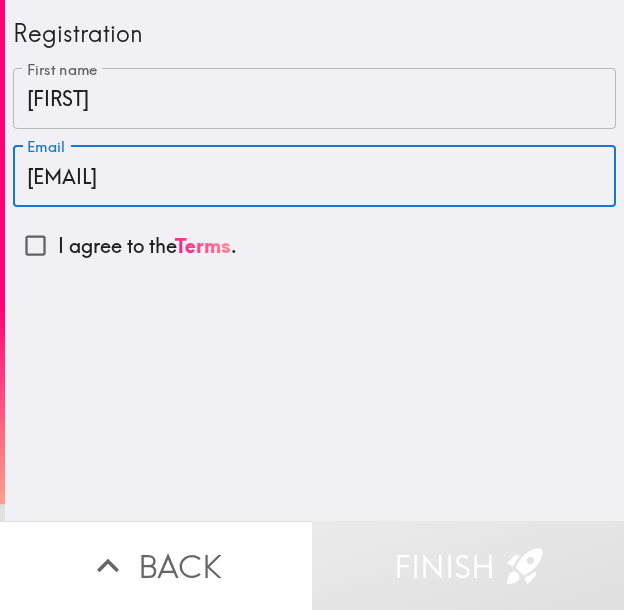 type on "marisabenjamin66@gmail.com" 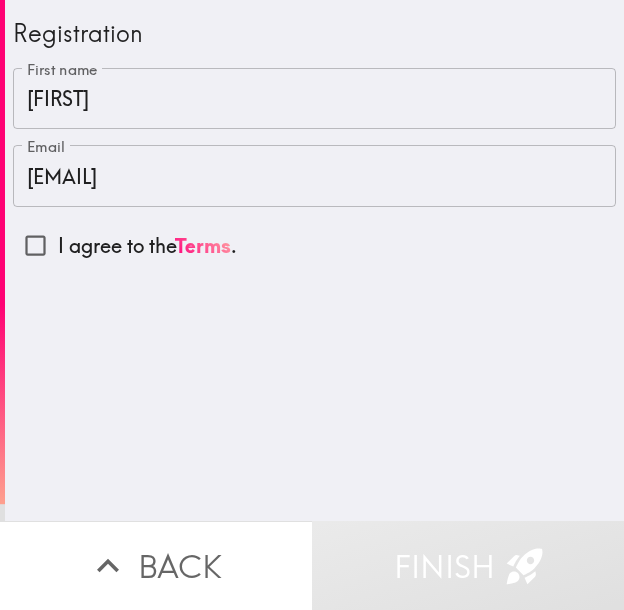 click on "I agree to the  Terms ." at bounding box center [147, 246] 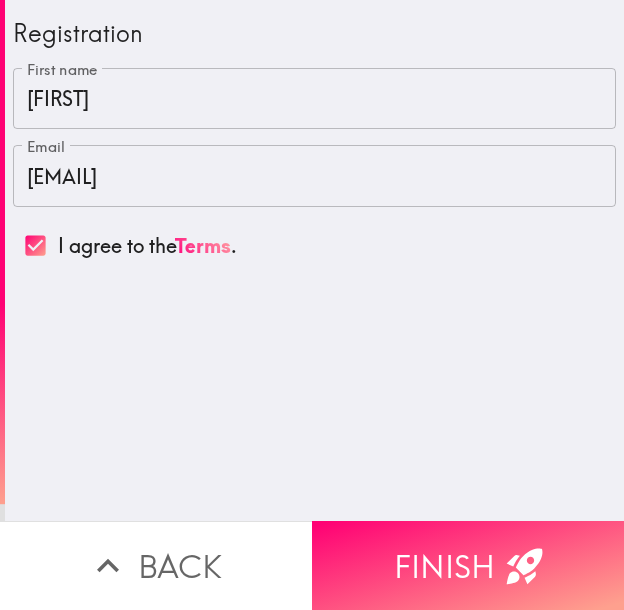click on "Finish" at bounding box center (468, 565) 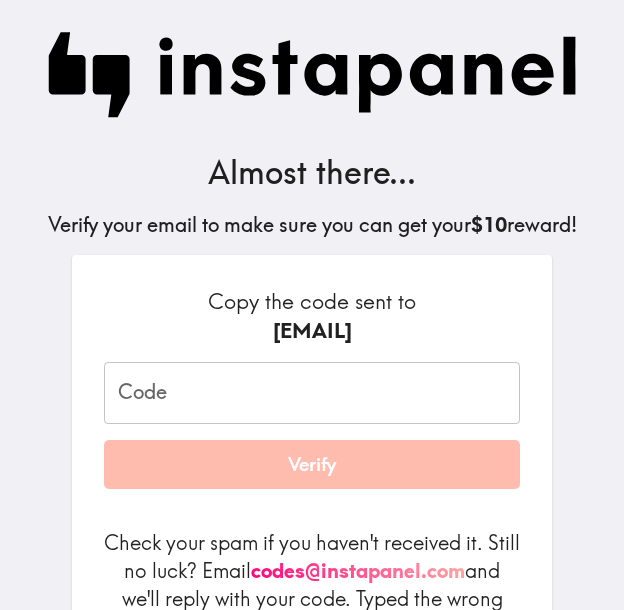 click on "Code" at bounding box center [312, 393] 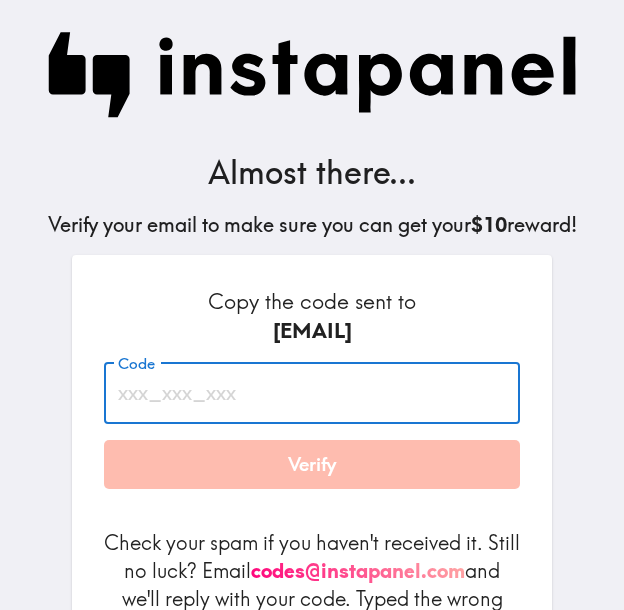paste on "emt_uNm_6Tj" 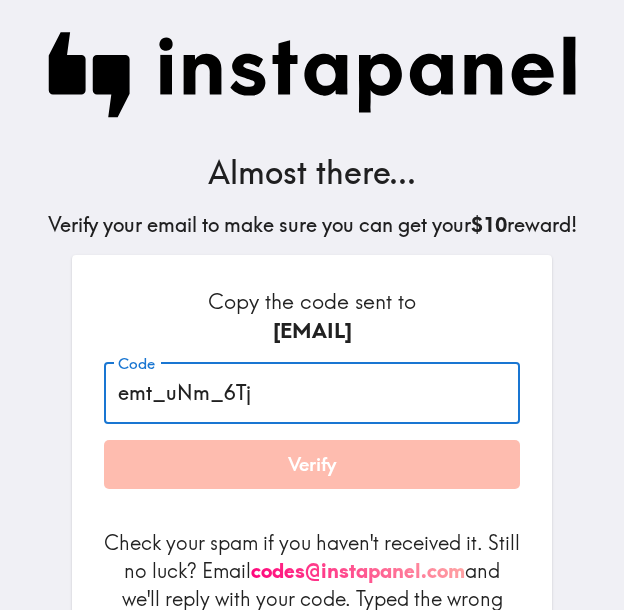 type on "emt_uNm_6Tj" 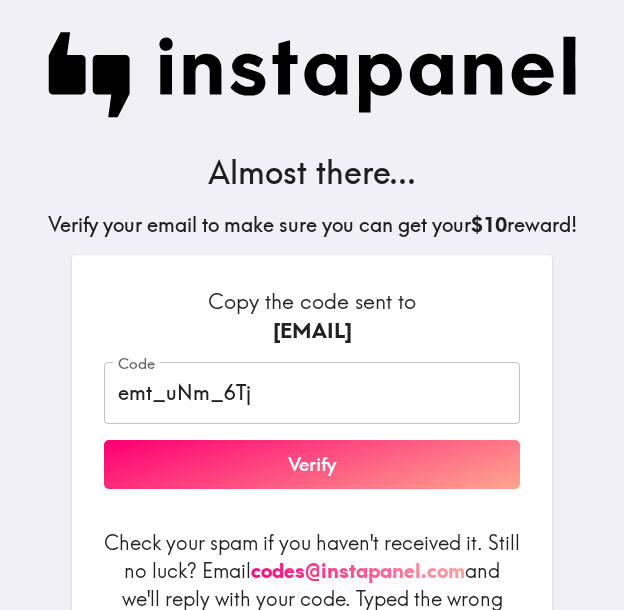 click on "Verify" at bounding box center [312, 465] 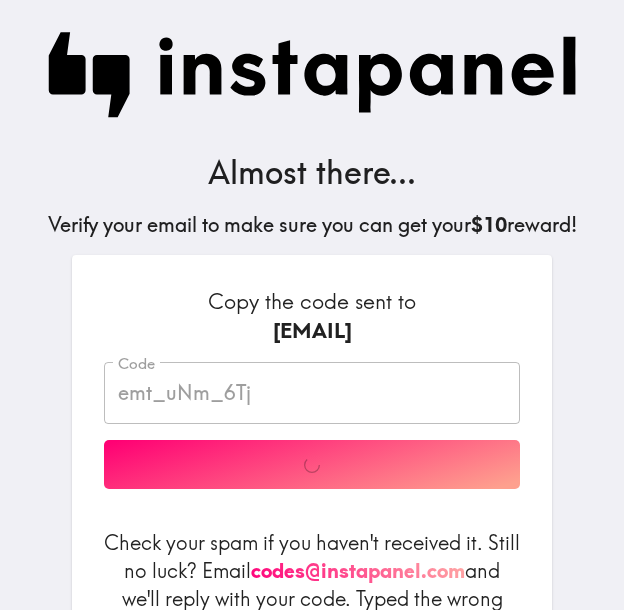 drag, startPoint x: 74, startPoint y: 285, endPoint x: 172, endPoint y: 317, distance: 103.09219 